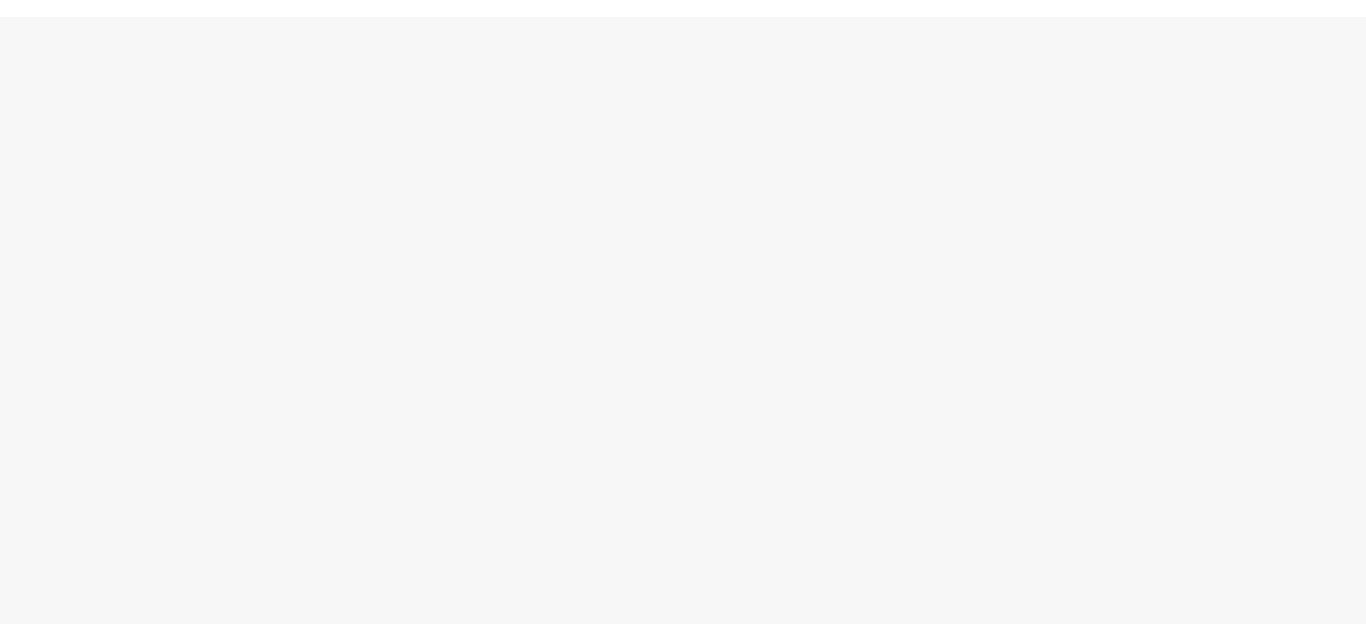 scroll, scrollTop: 0, scrollLeft: 0, axis: both 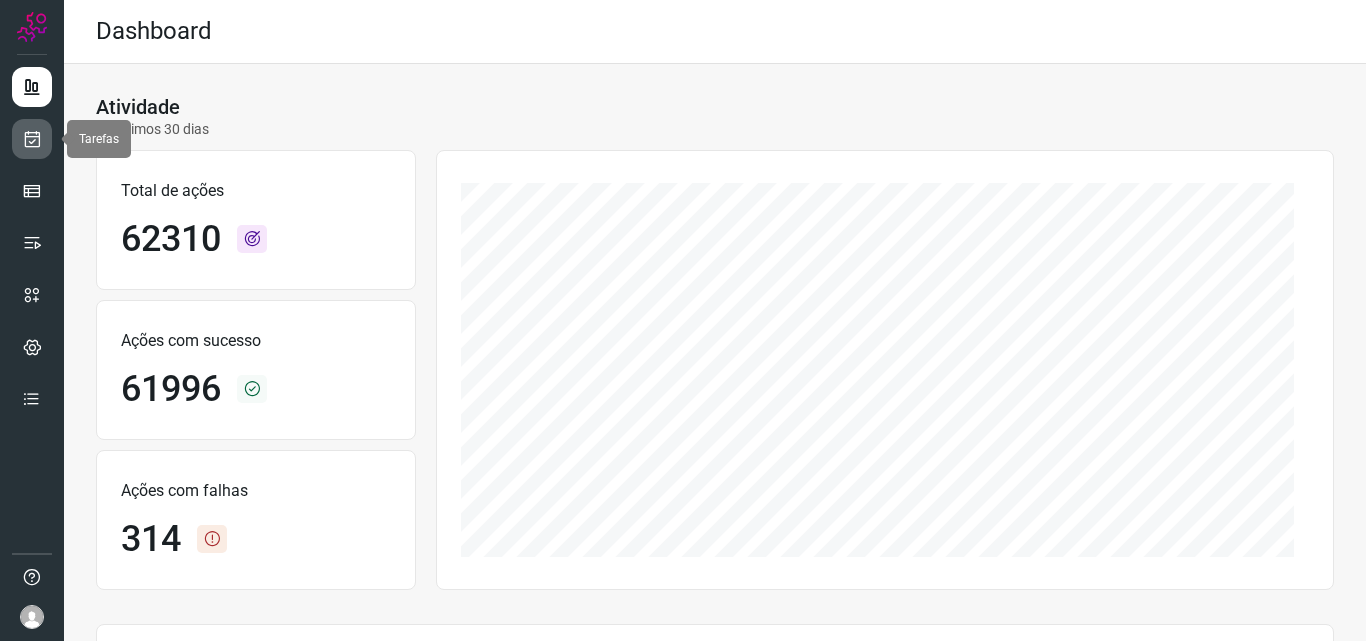 click at bounding box center [32, 139] 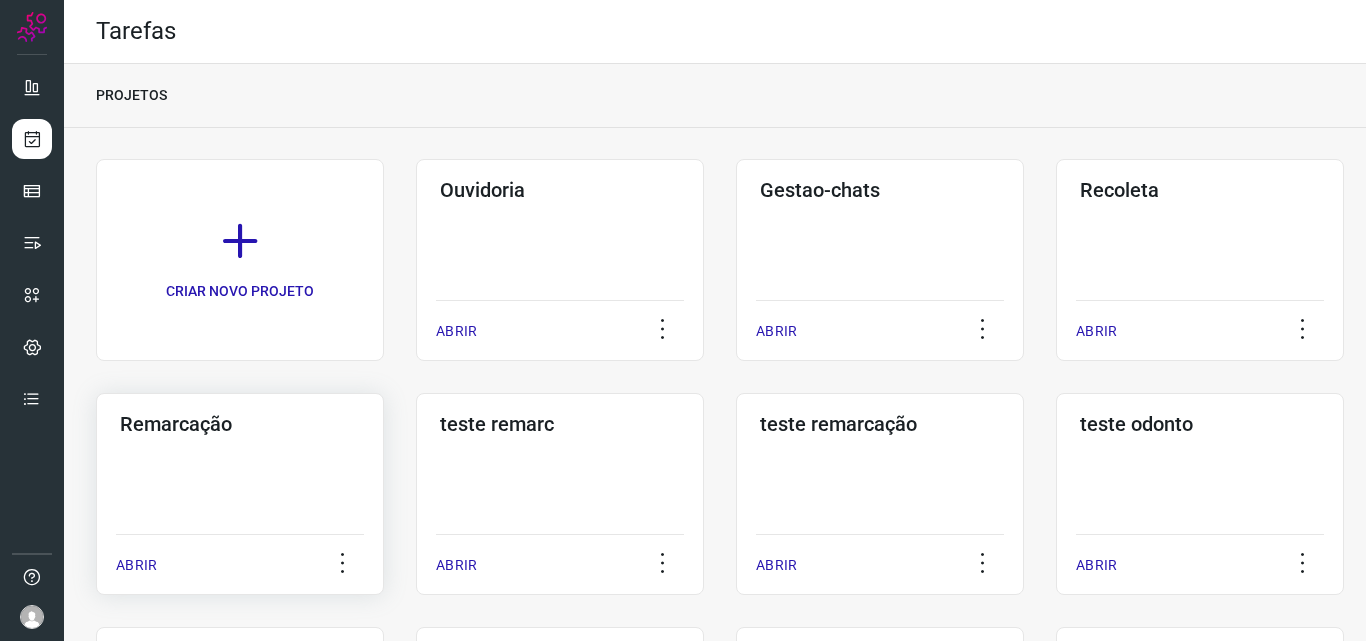click on "Remarcação  ABRIR" 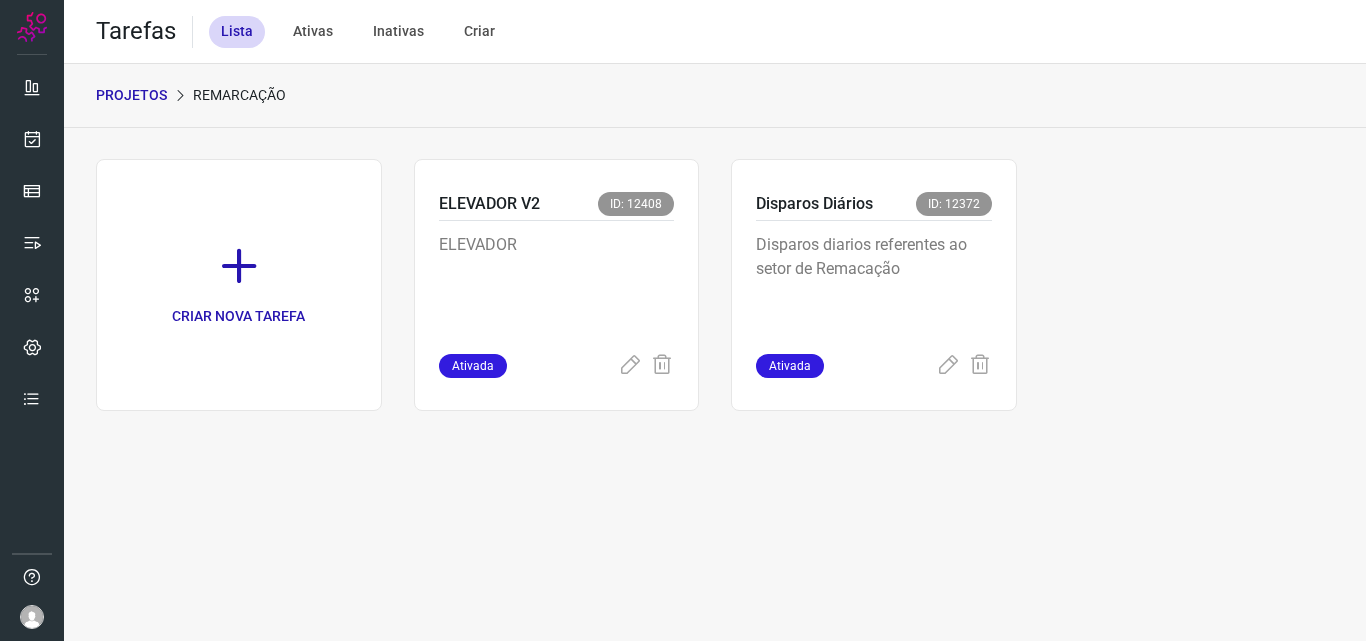 click on "Disparos diarios referentes ao setor de Remacação" at bounding box center [874, 287] 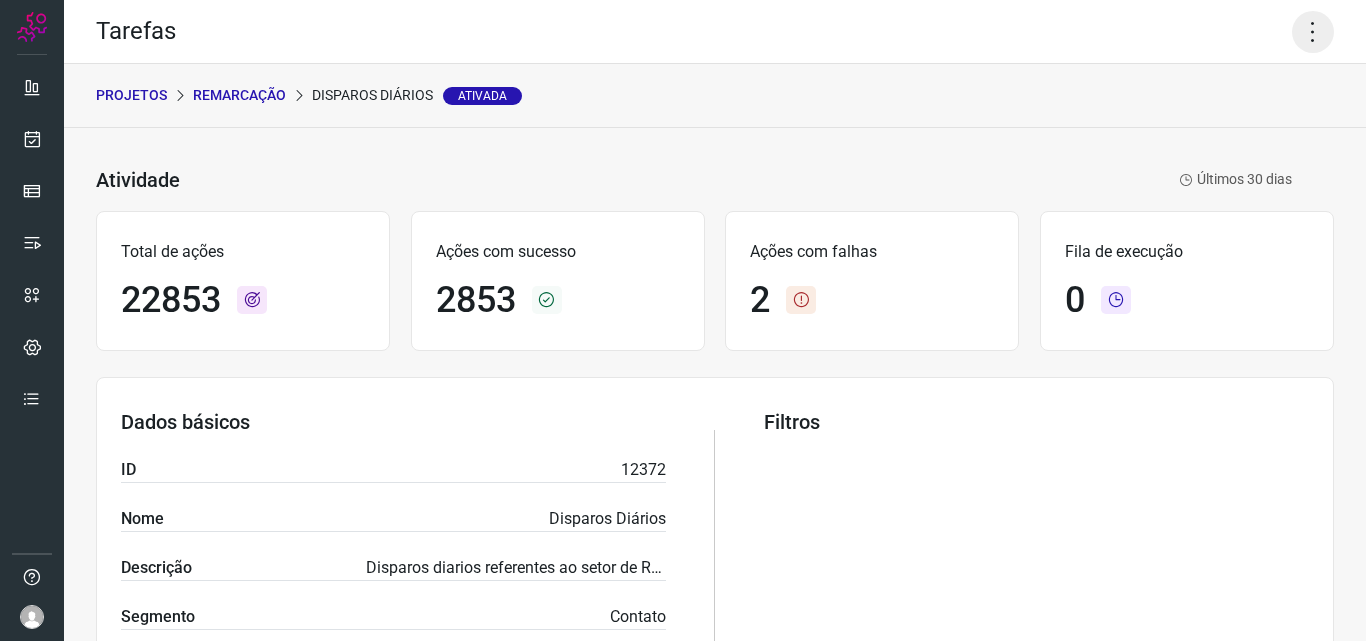 click 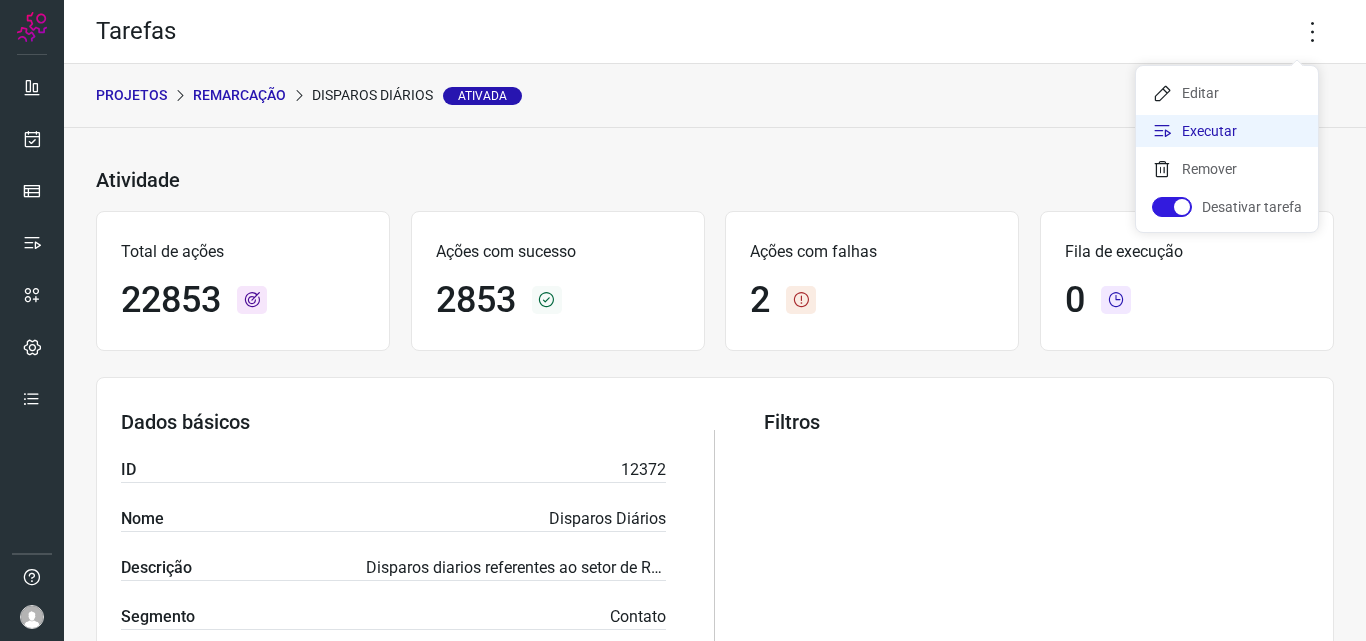 click on "Executar" 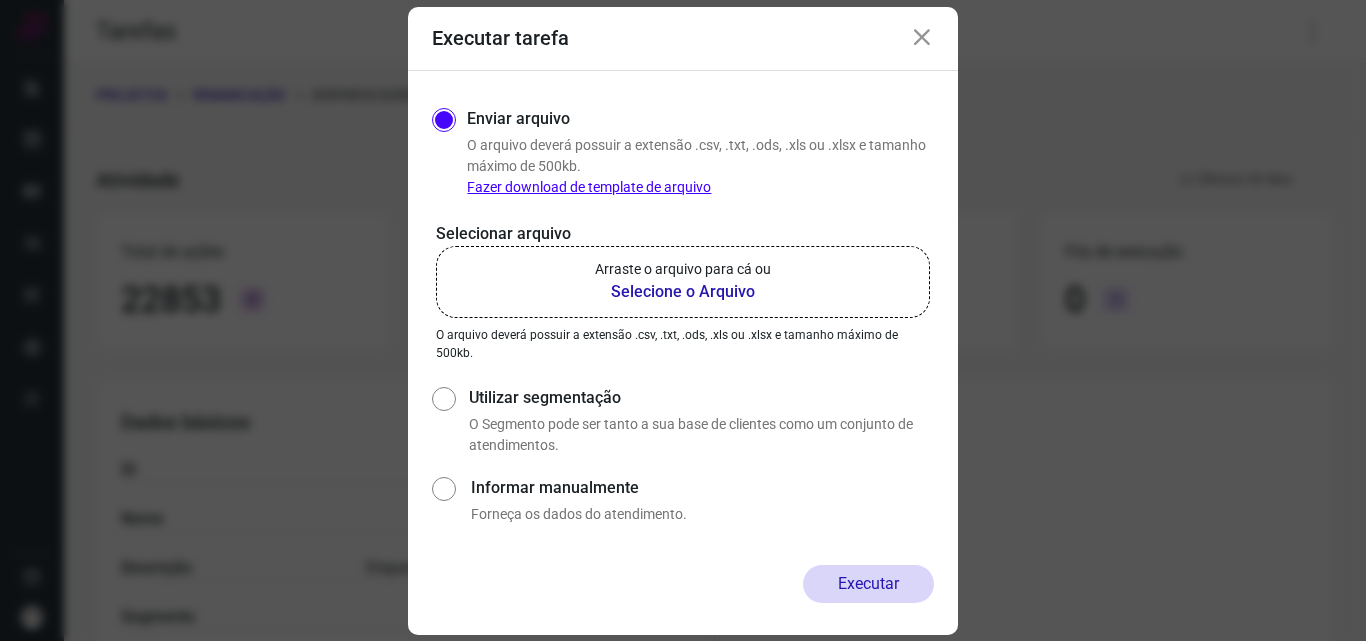 click on "Arraste o arquivo para cá ou" at bounding box center (683, 269) 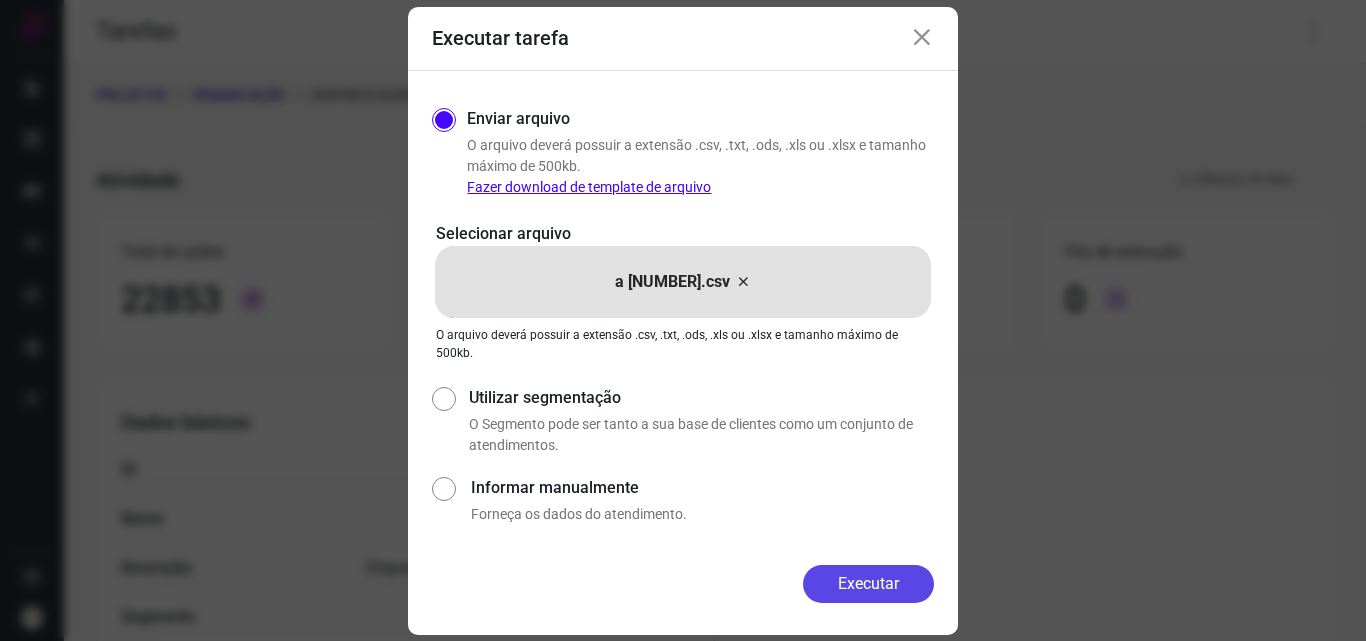 click on "Executar" at bounding box center [868, 584] 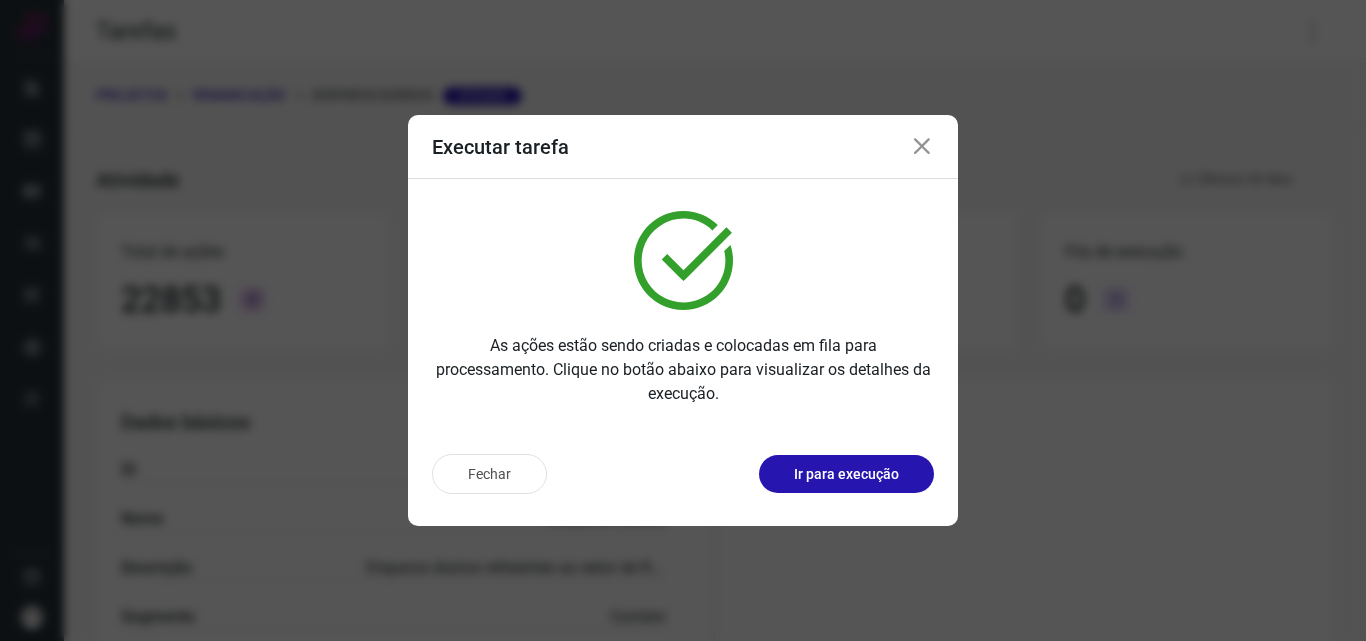 click on "Ir para execução" at bounding box center (846, 474) 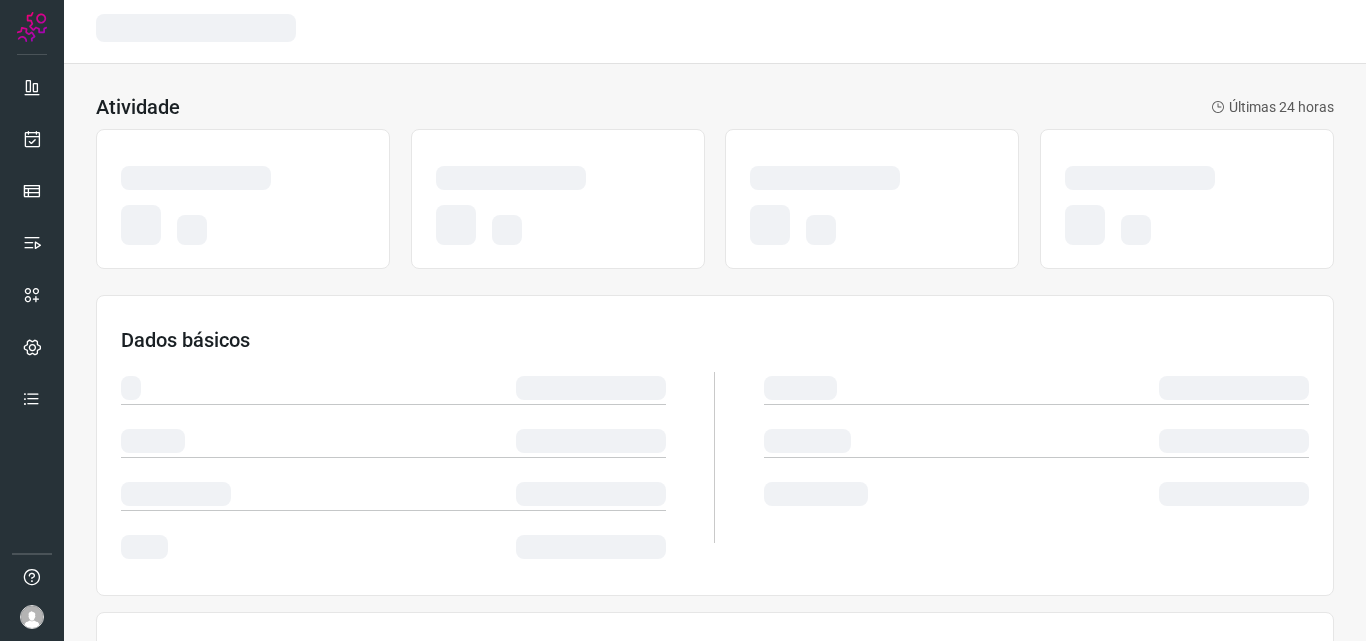 scroll, scrollTop: 0, scrollLeft: 0, axis: both 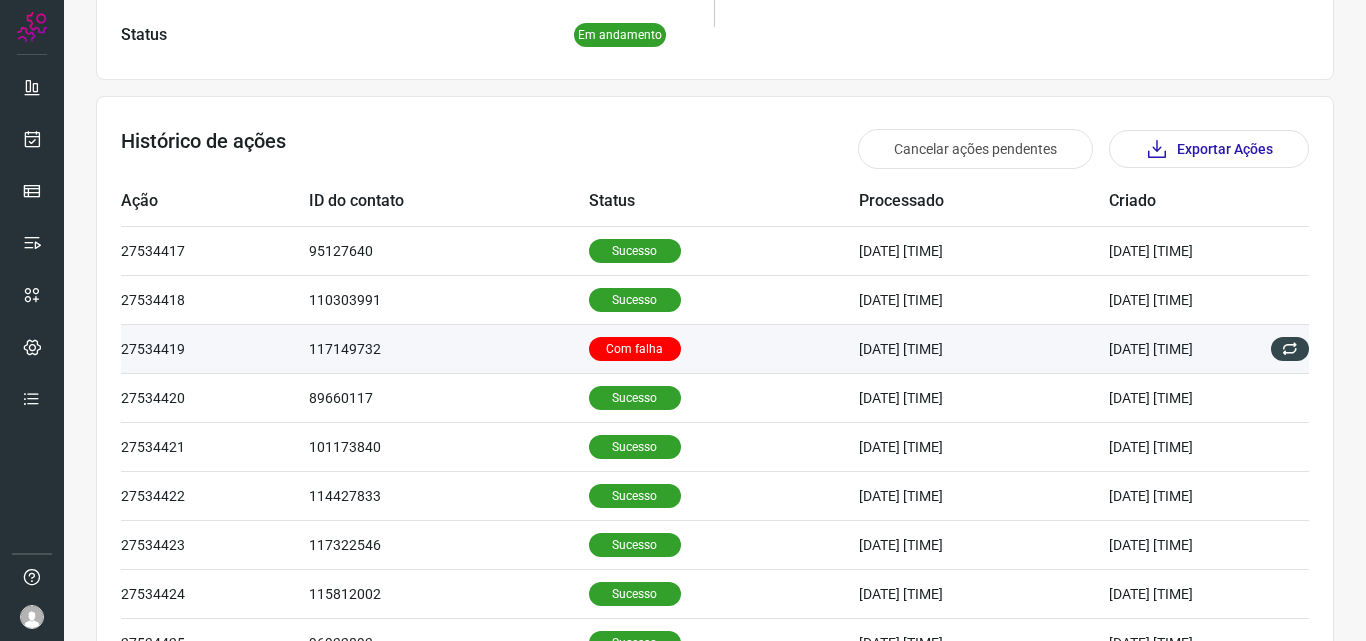 click on "Com falha" at bounding box center [635, 349] 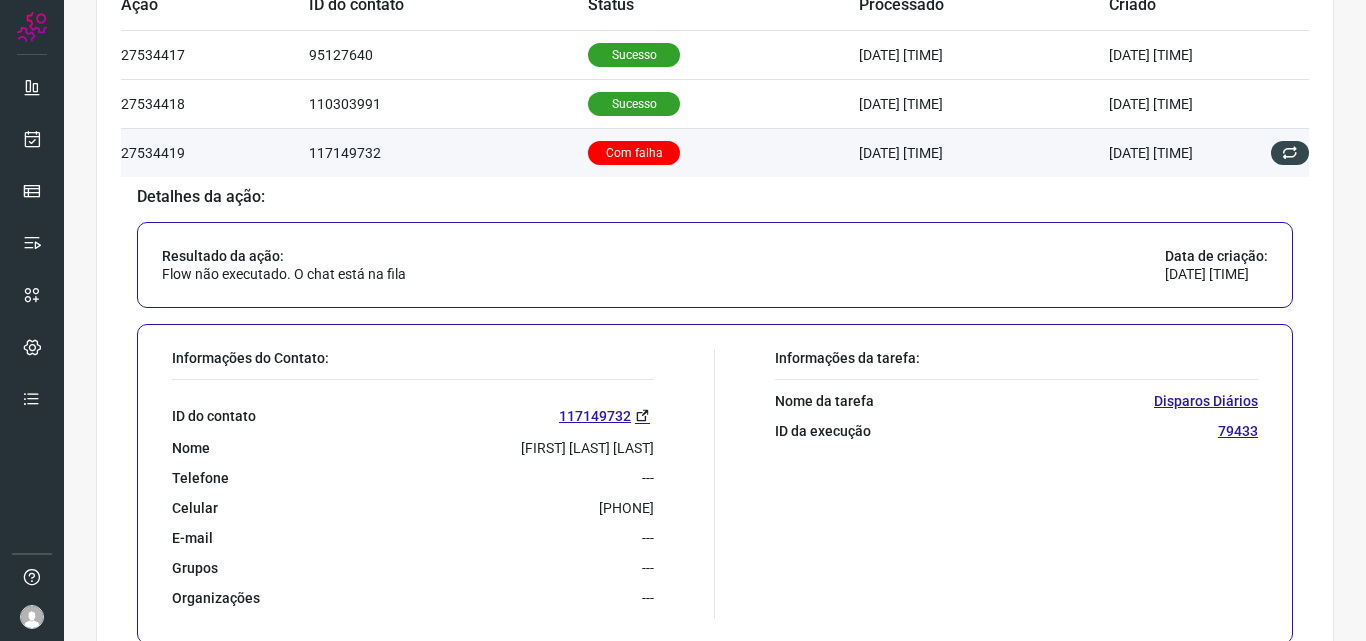 scroll, scrollTop: 700, scrollLeft: 0, axis: vertical 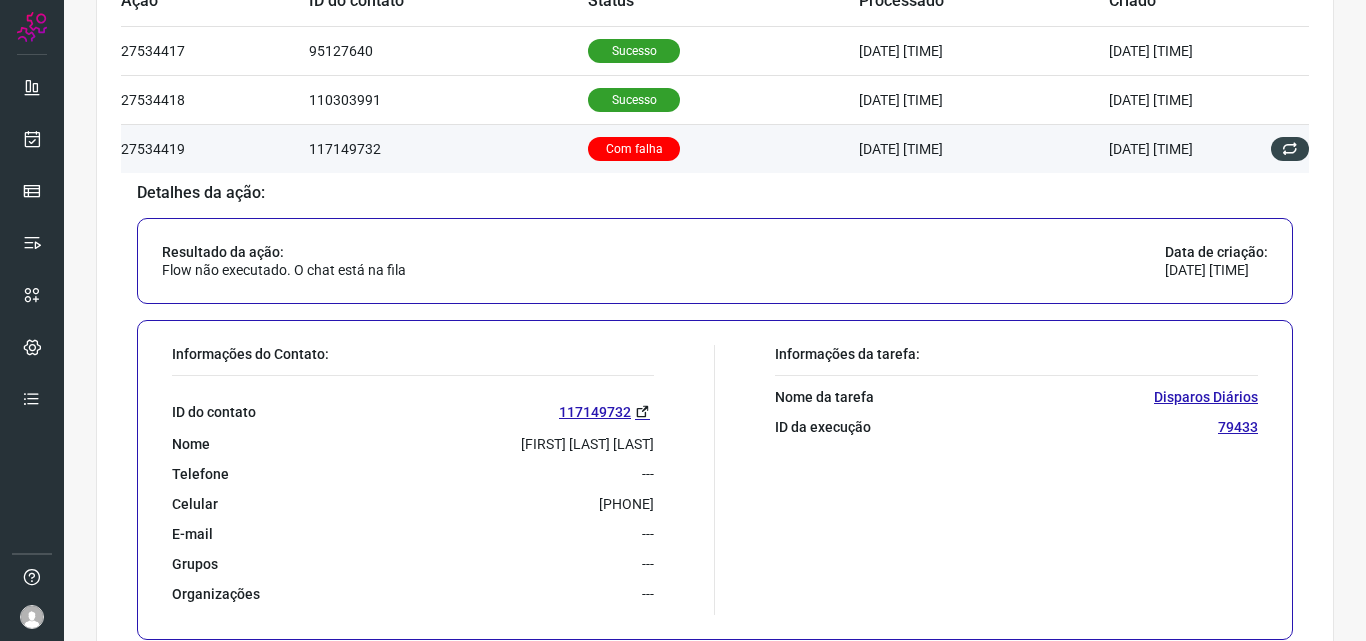 click on "Com falha" at bounding box center (634, 149) 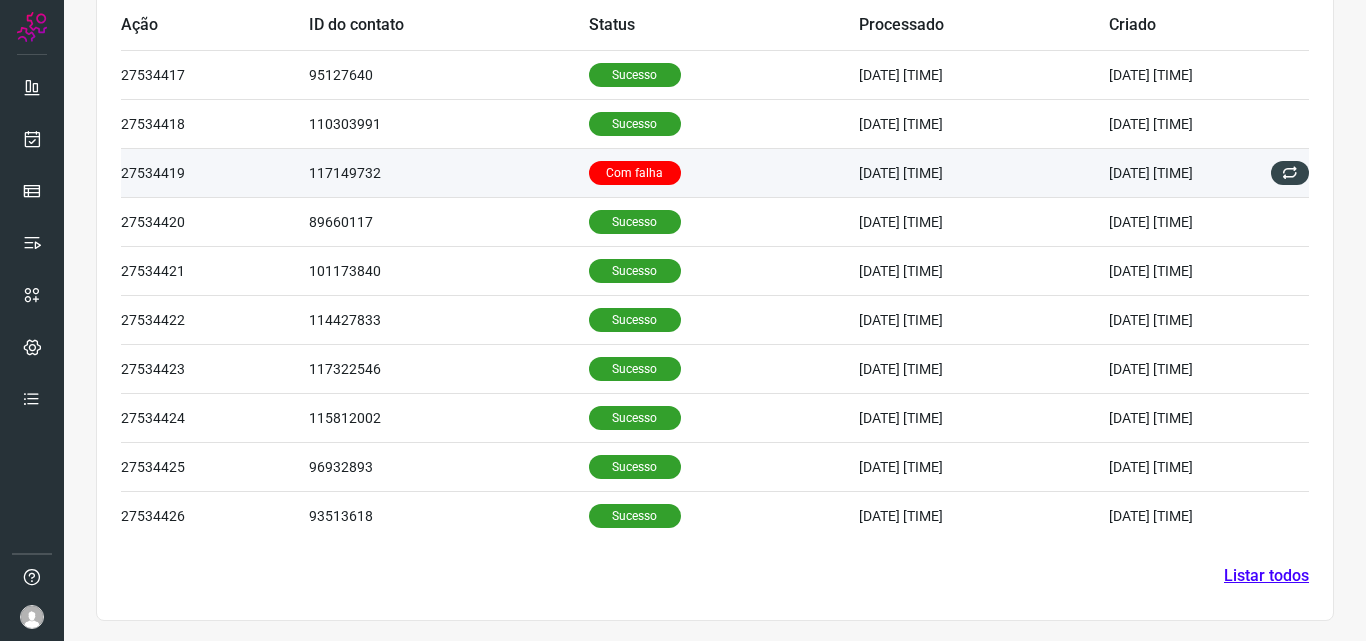 scroll, scrollTop: 676, scrollLeft: 0, axis: vertical 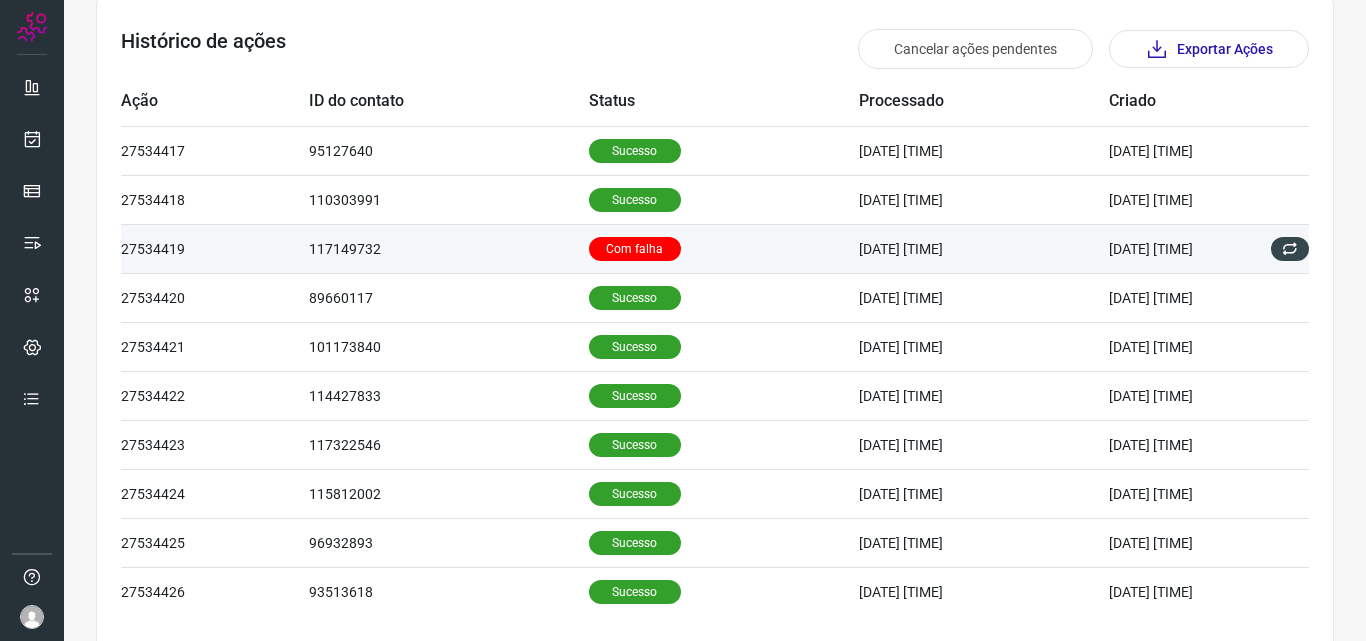 click on "Com falha" at bounding box center (635, 249) 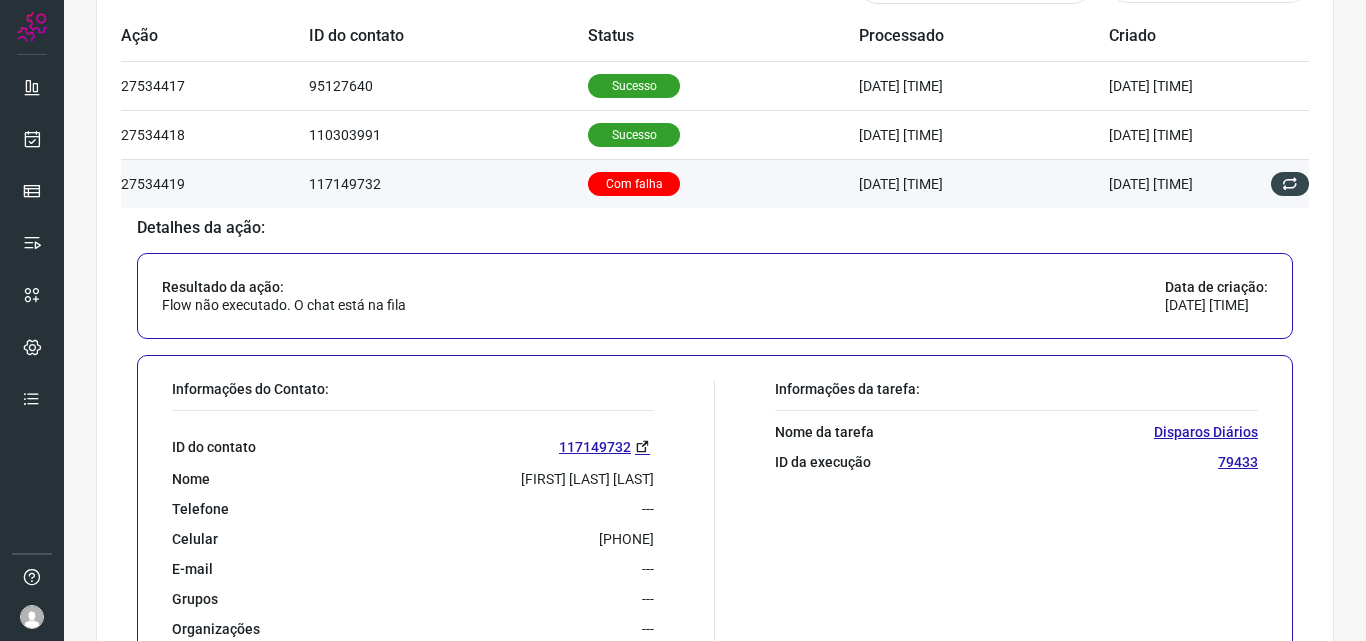 scroll, scrollTop: 700, scrollLeft: 0, axis: vertical 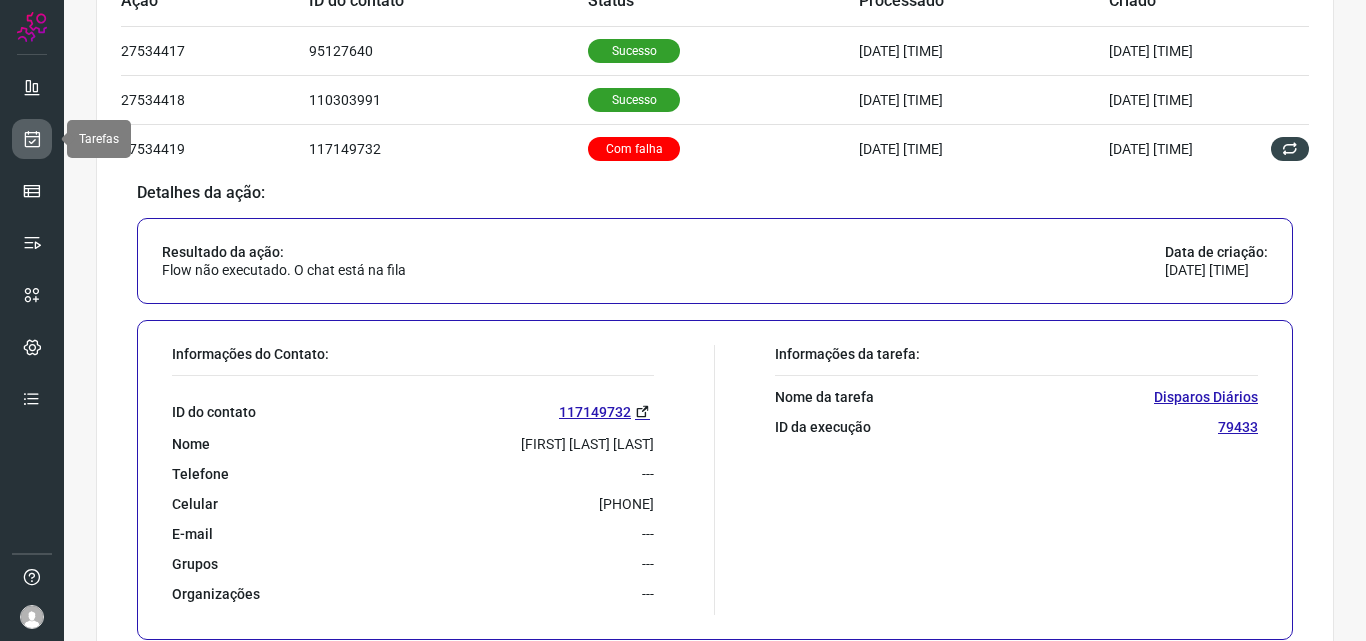 click at bounding box center [32, 139] 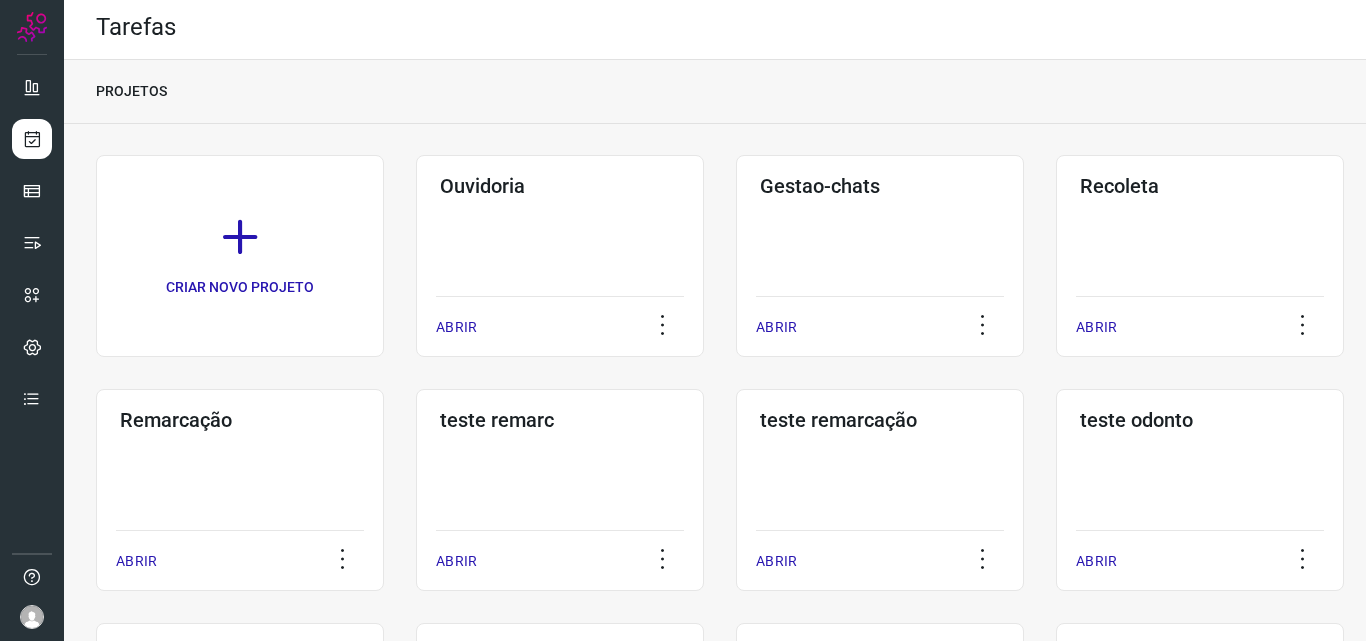 click on "Remarcação  ABRIR" 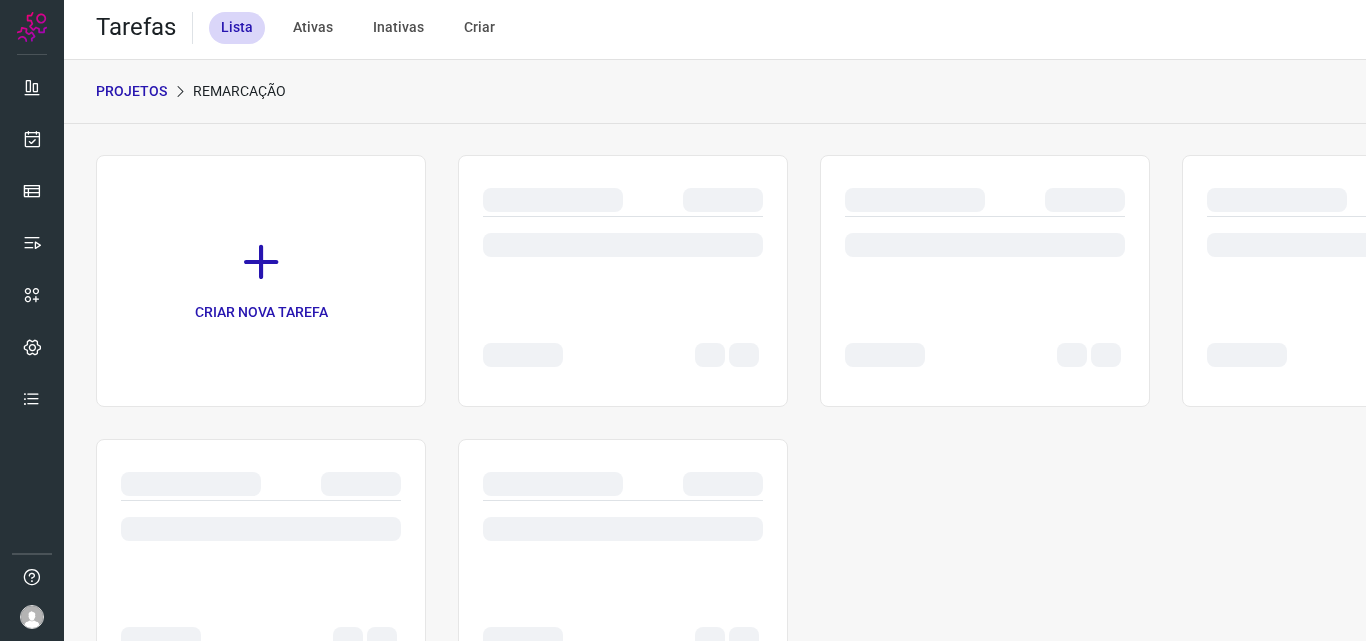 scroll, scrollTop: 0, scrollLeft: 0, axis: both 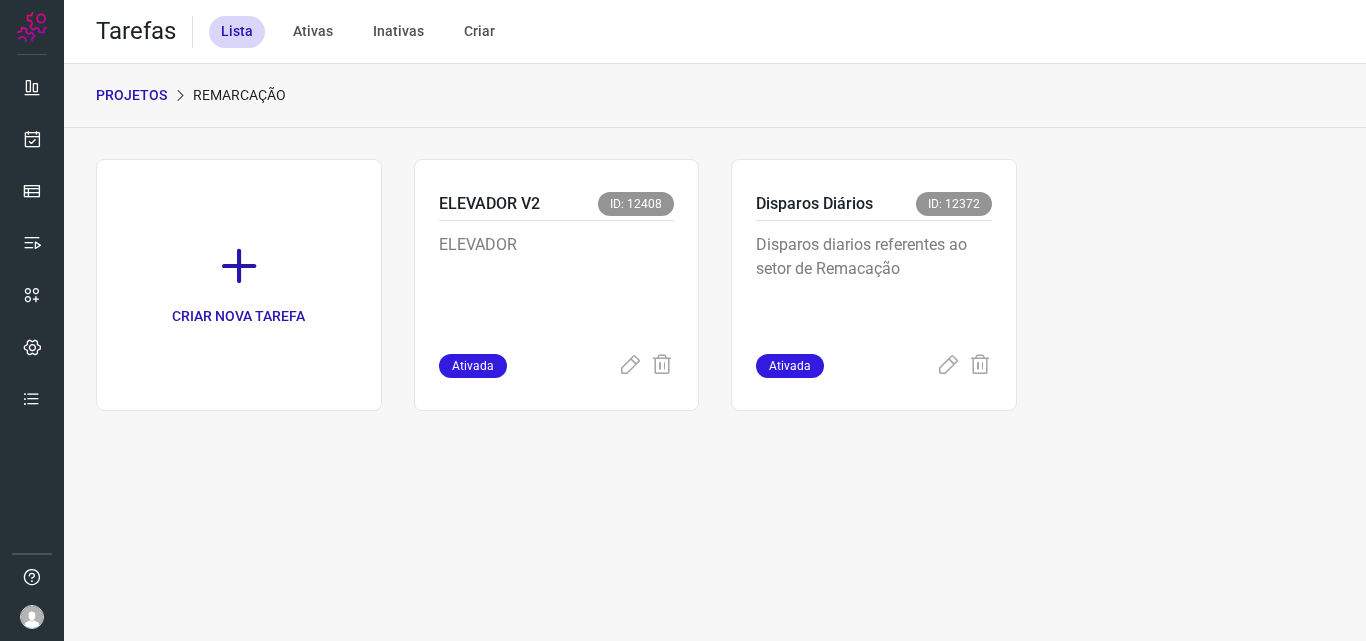 click on "Disparos diarios referentes ao setor de Remacação" at bounding box center [874, 283] 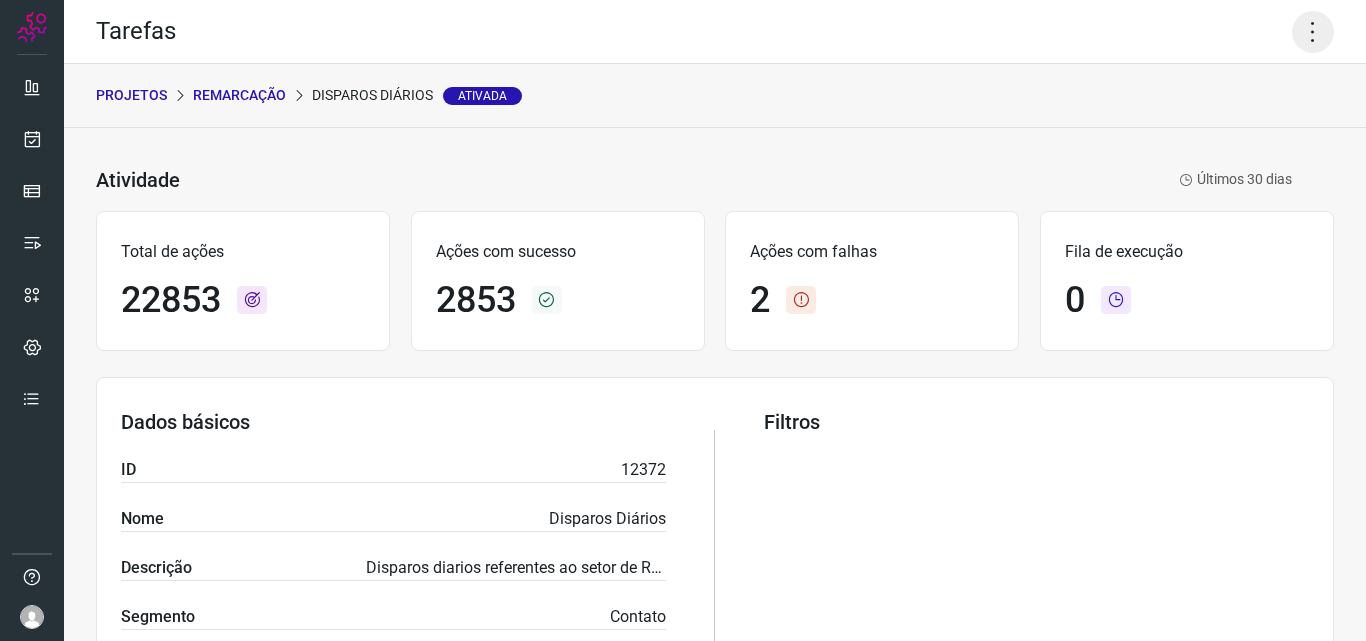 click 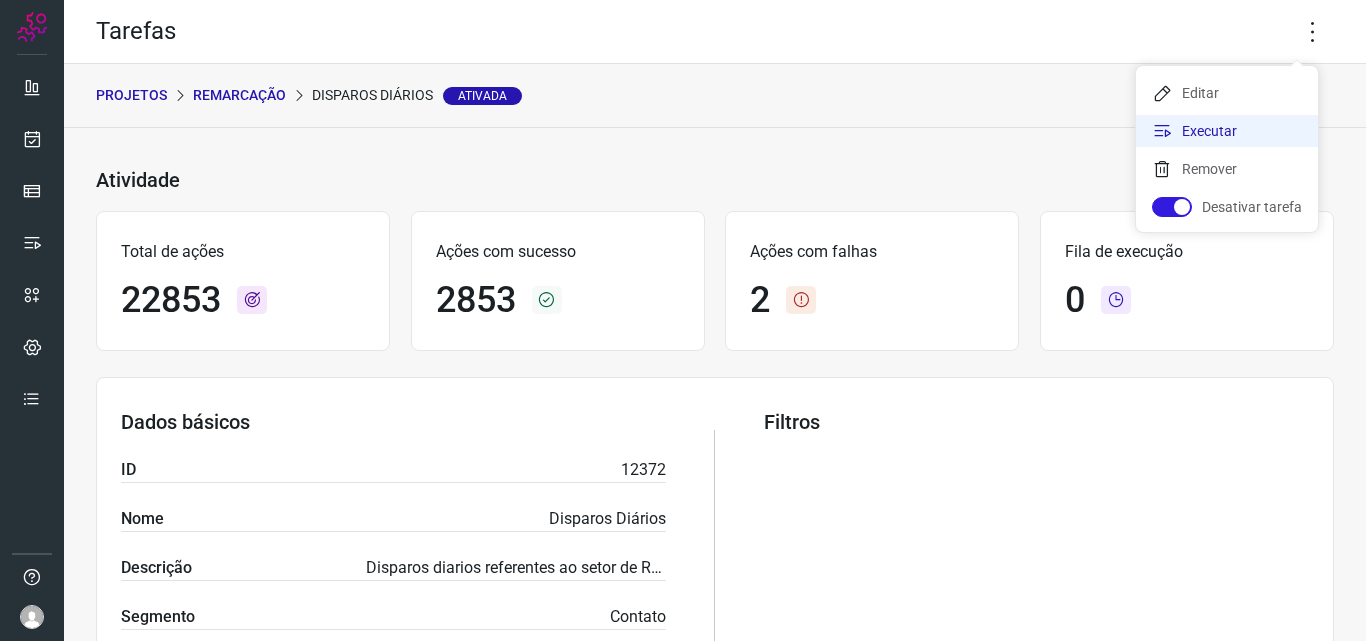 click on "Executar" 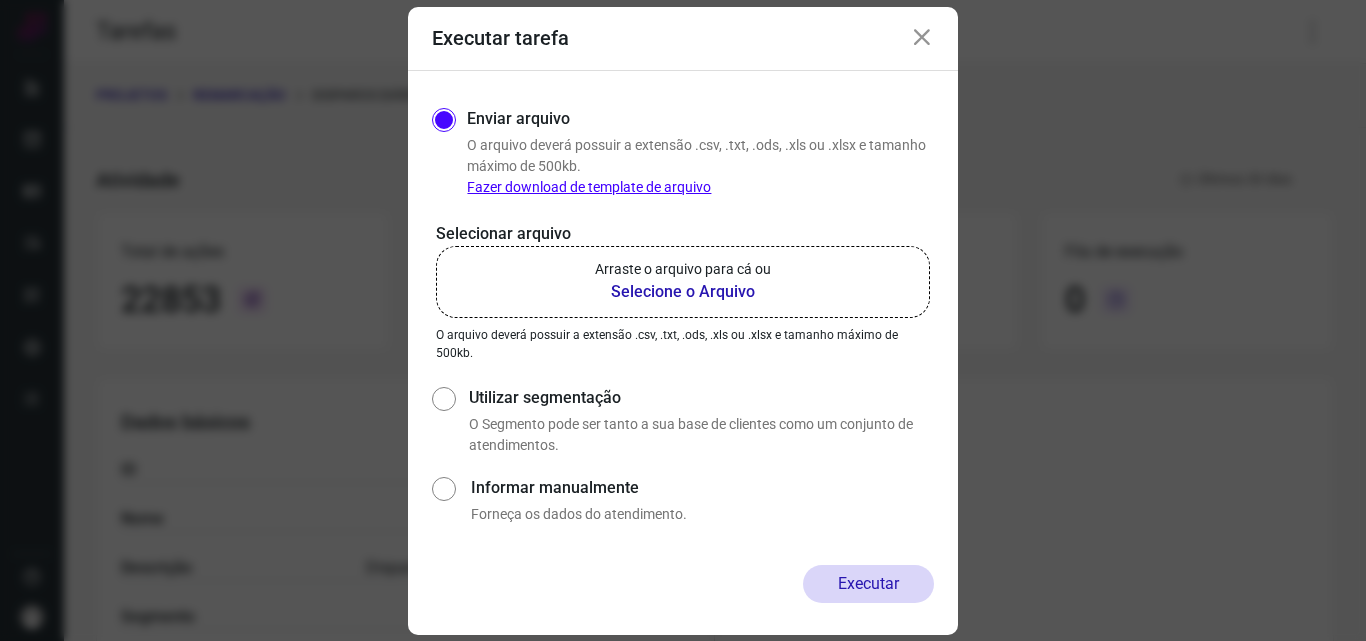 click on "Arraste o arquivo para cá ou Selecione o Arquivo" 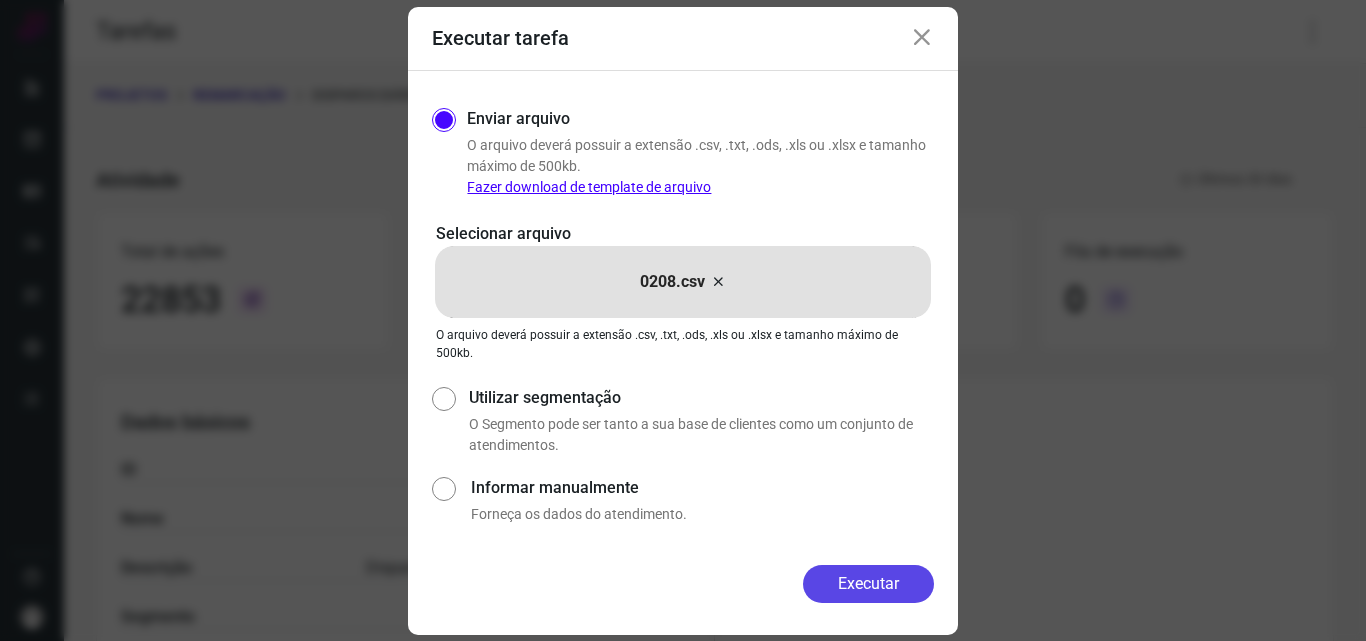 click on "Executar" at bounding box center (868, 584) 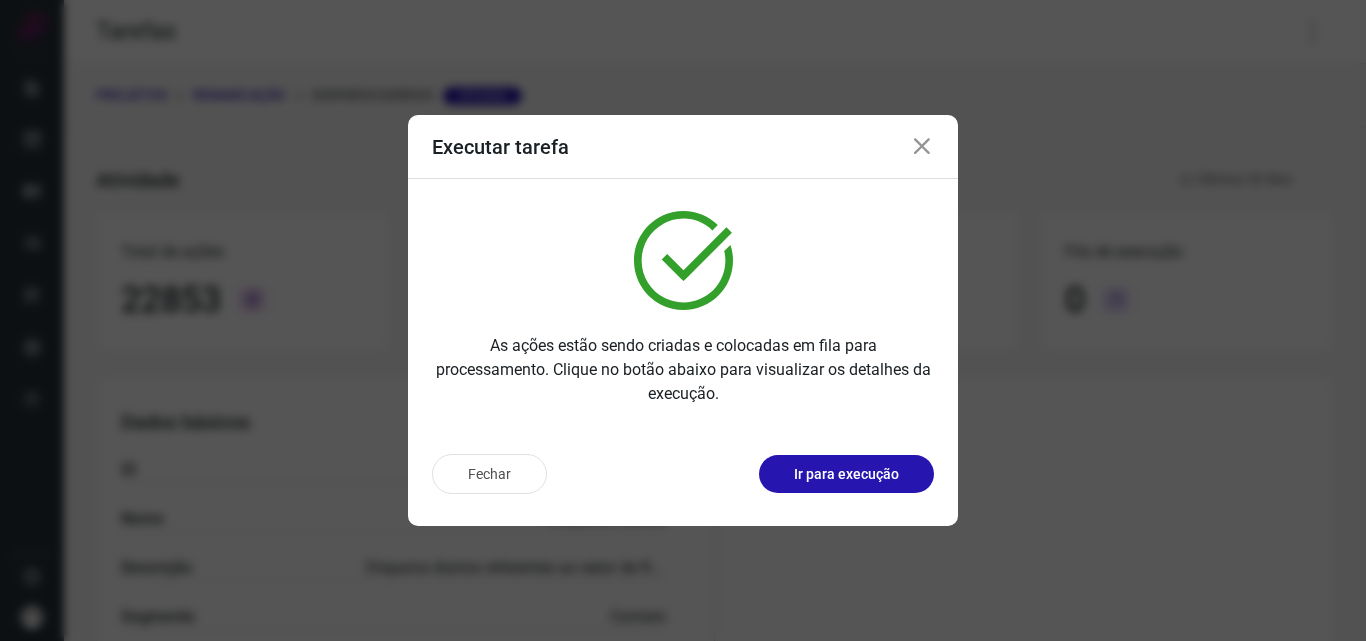 click on "Ir para execução" at bounding box center [846, 474] 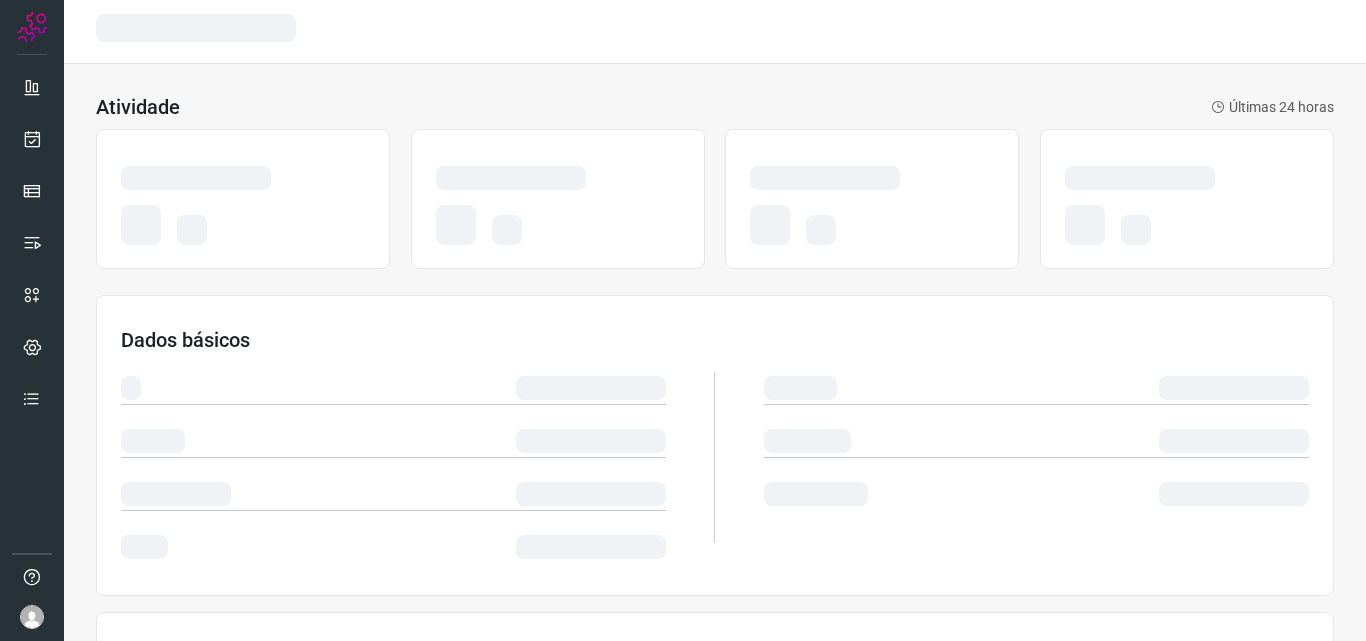 scroll, scrollTop: 0, scrollLeft: 0, axis: both 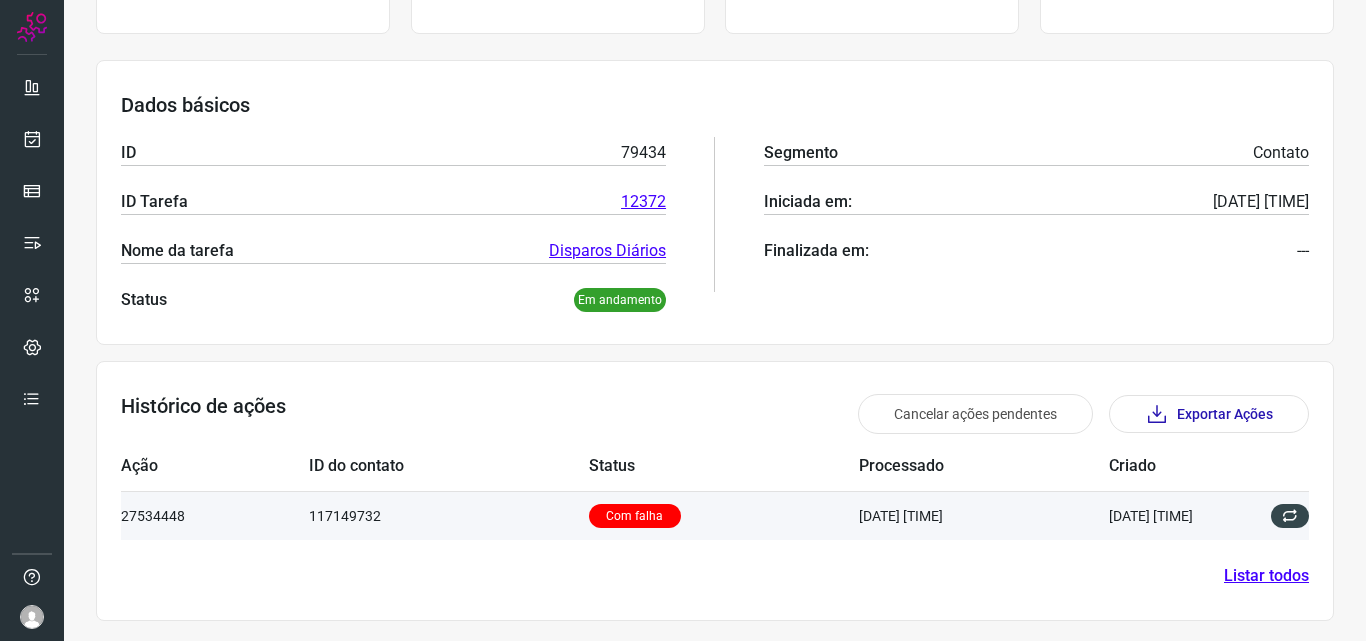 click on "117149732" at bounding box center [448, 515] 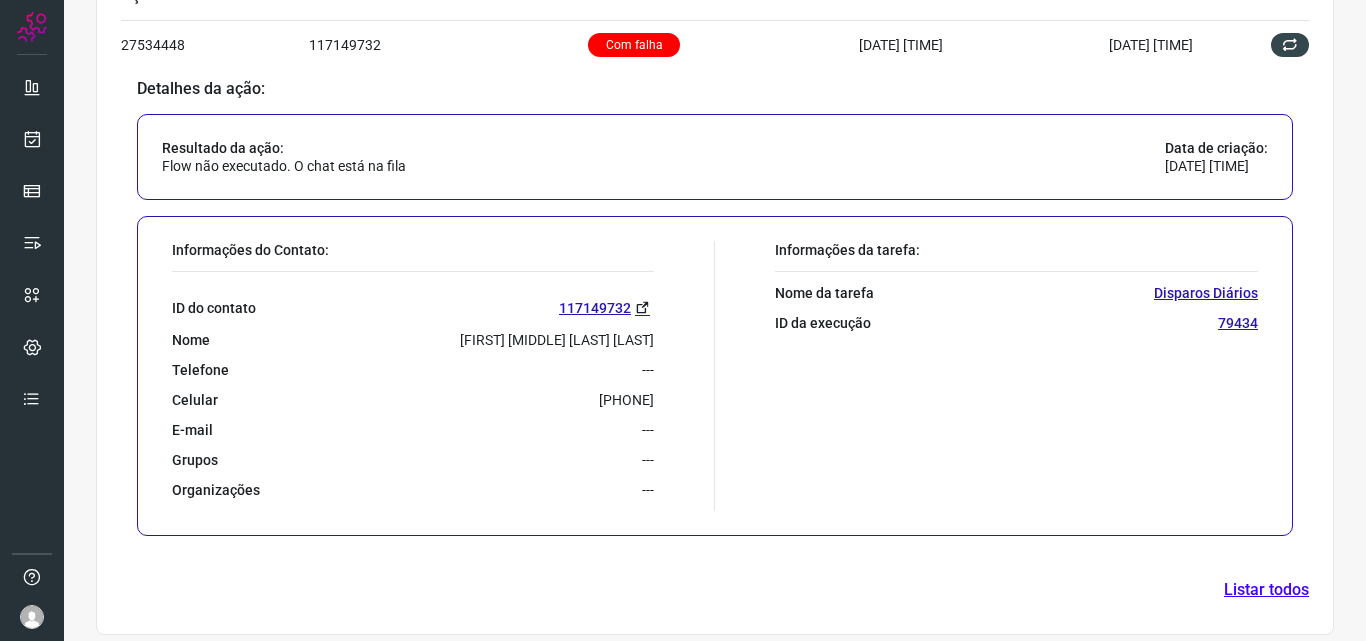 scroll, scrollTop: 720, scrollLeft: 0, axis: vertical 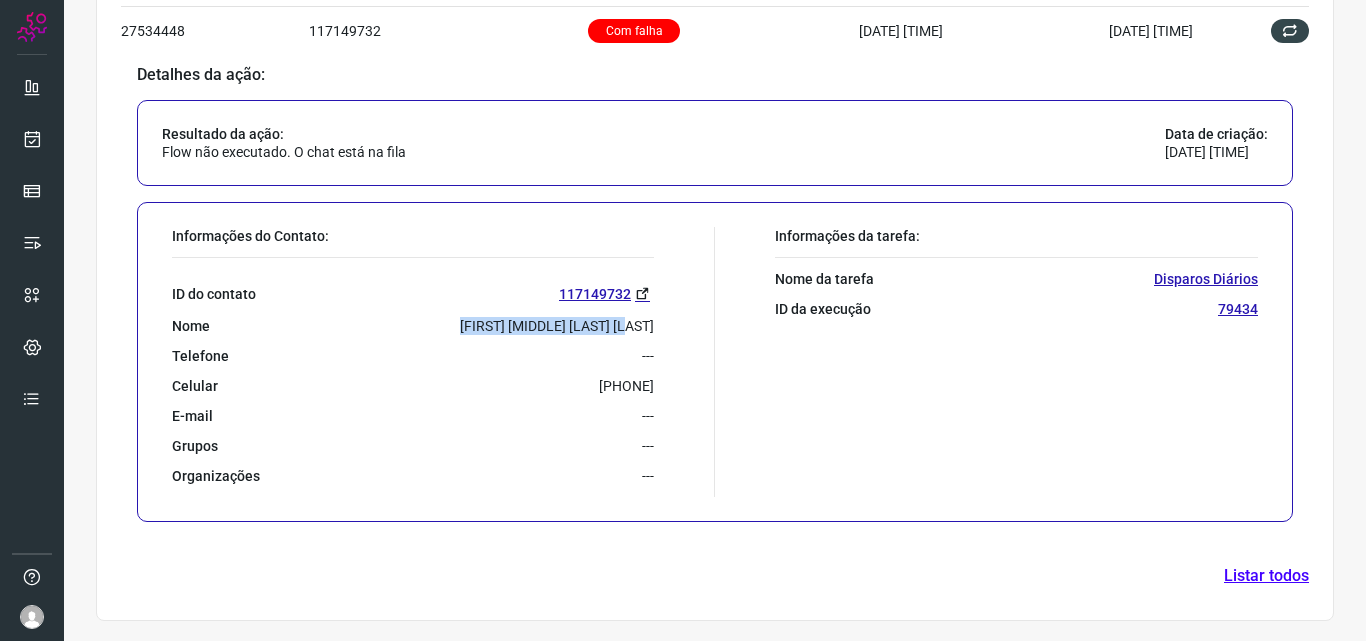 drag, startPoint x: 474, startPoint y: 325, endPoint x: 658, endPoint y: 305, distance: 185.08377 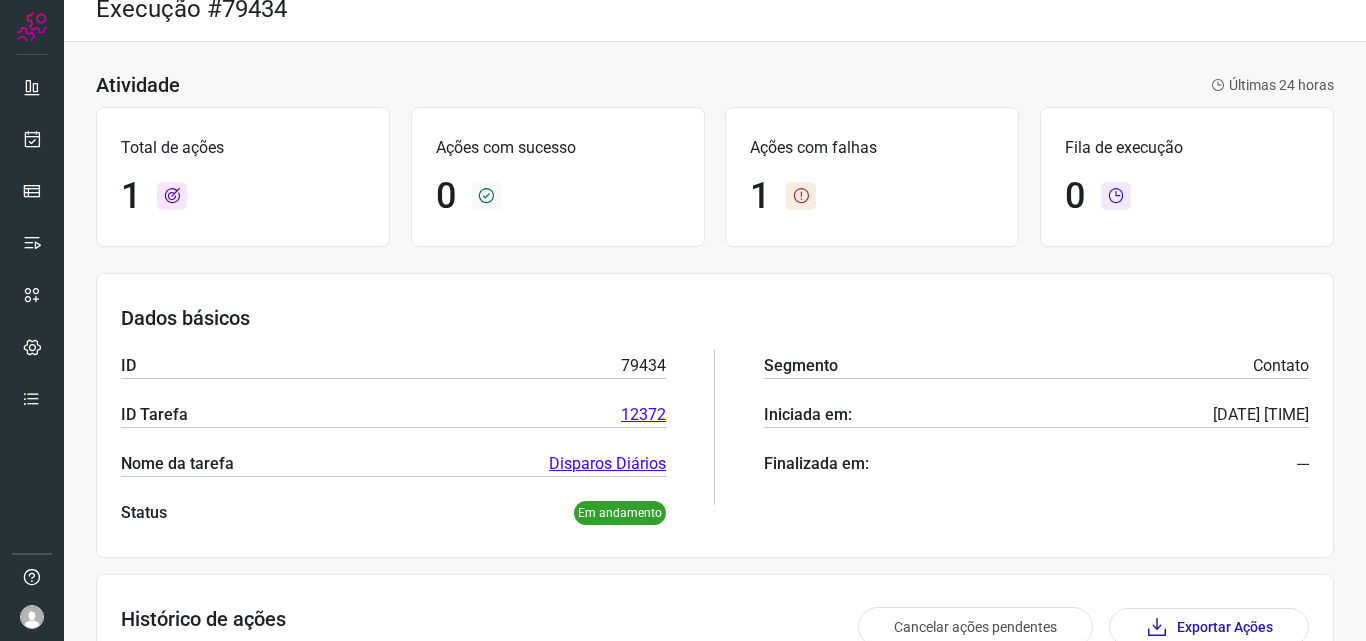 scroll, scrollTop: 20, scrollLeft: 0, axis: vertical 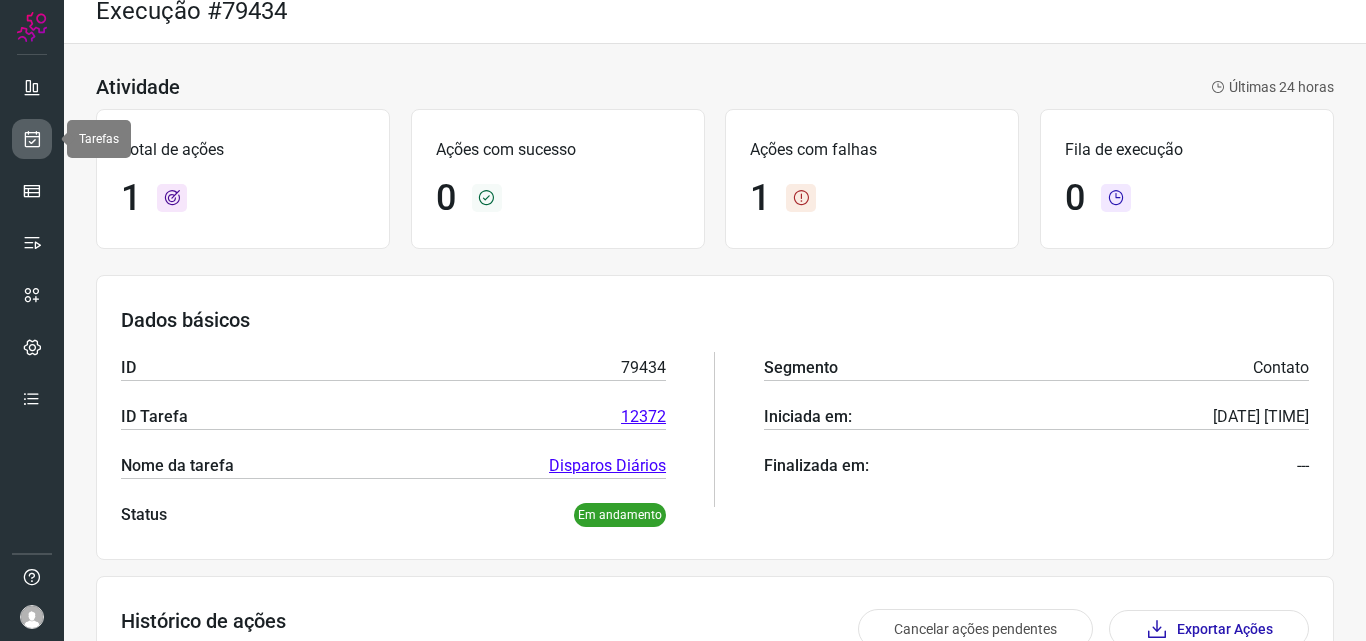 click at bounding box center [32, 139] 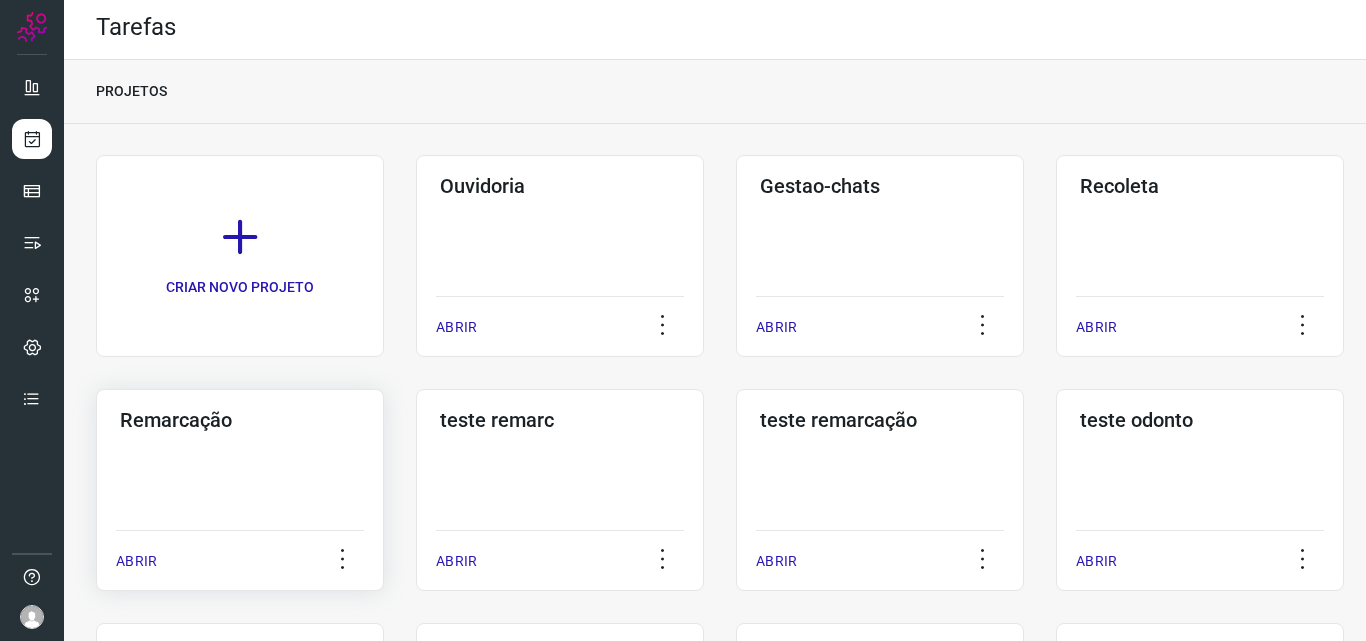 click on "Remarcação" at bounding box center (240, 420) 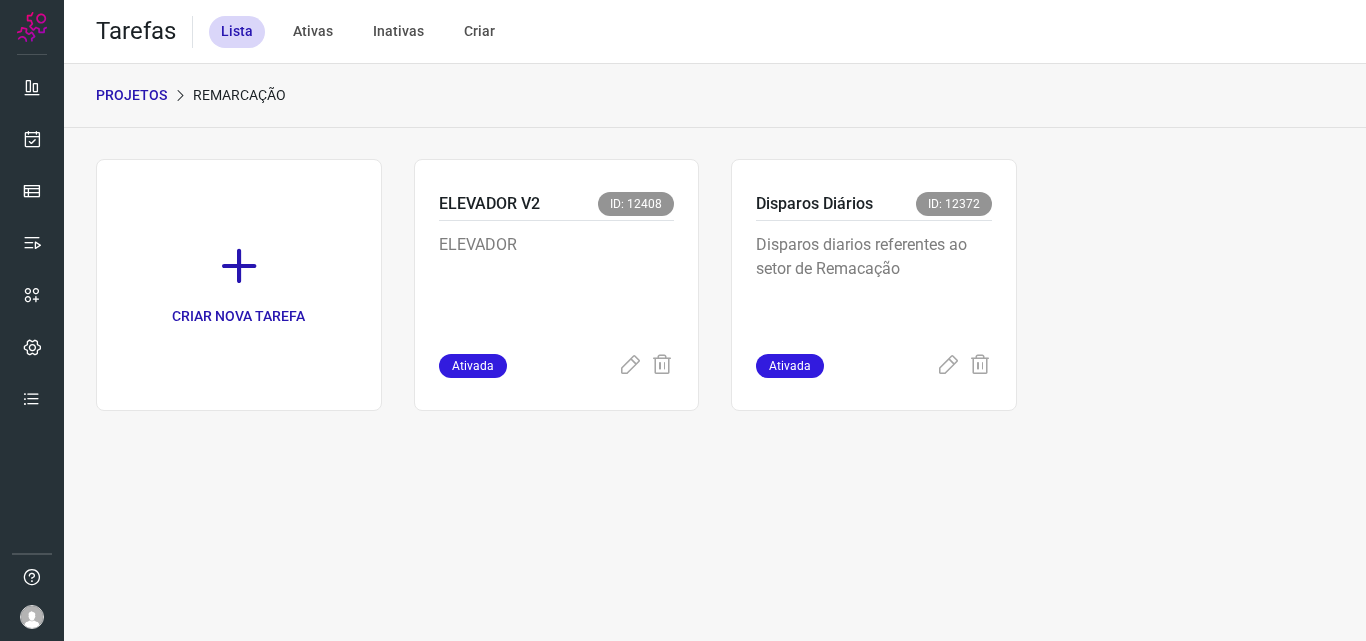 scroll, scrollTop: 0, scrollLeft: 0, axis: both 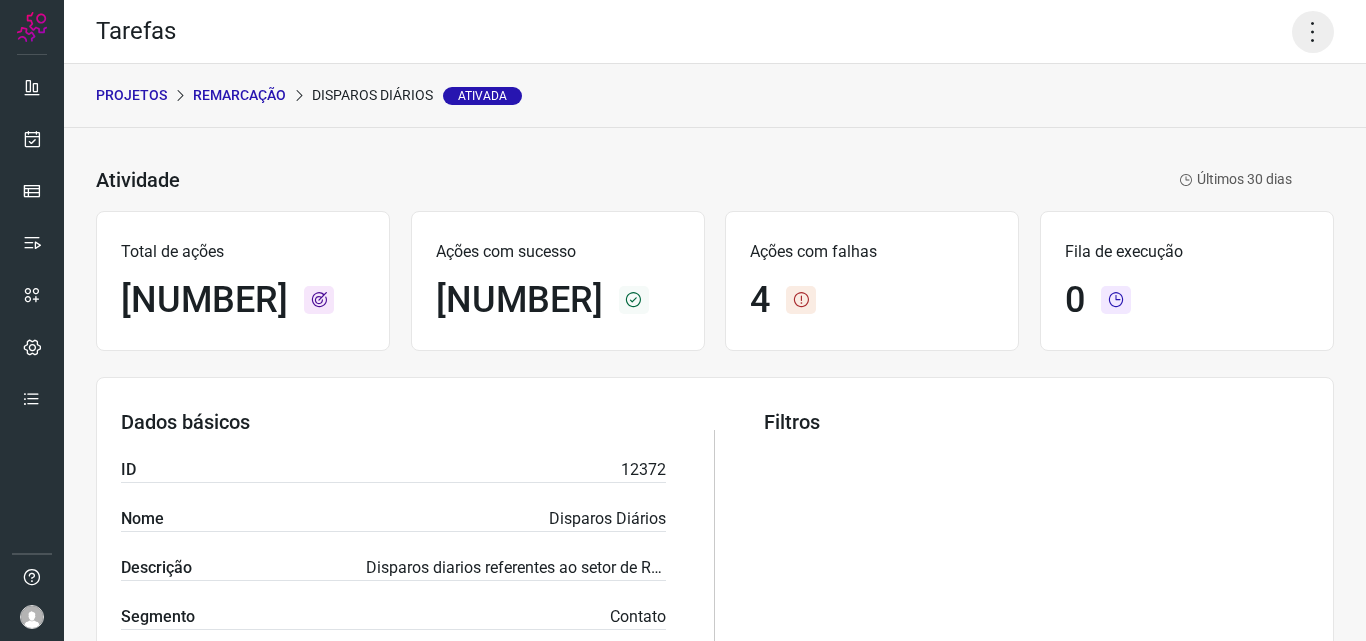 click 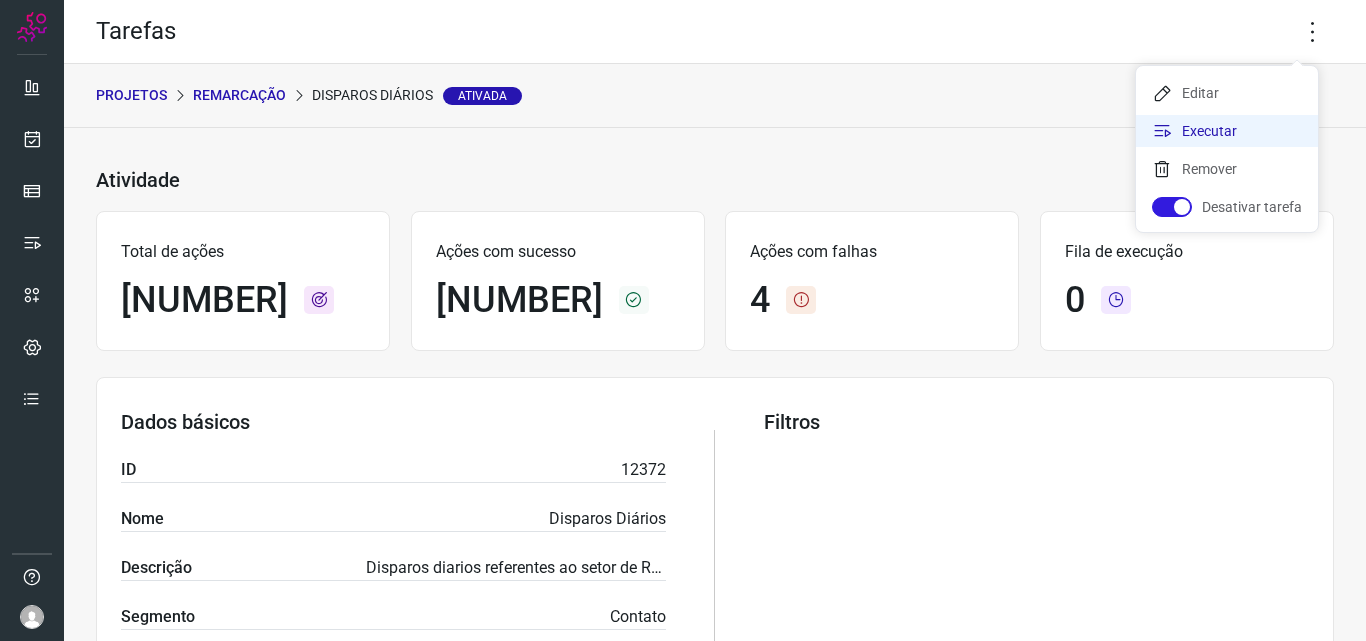 click on "Executar" 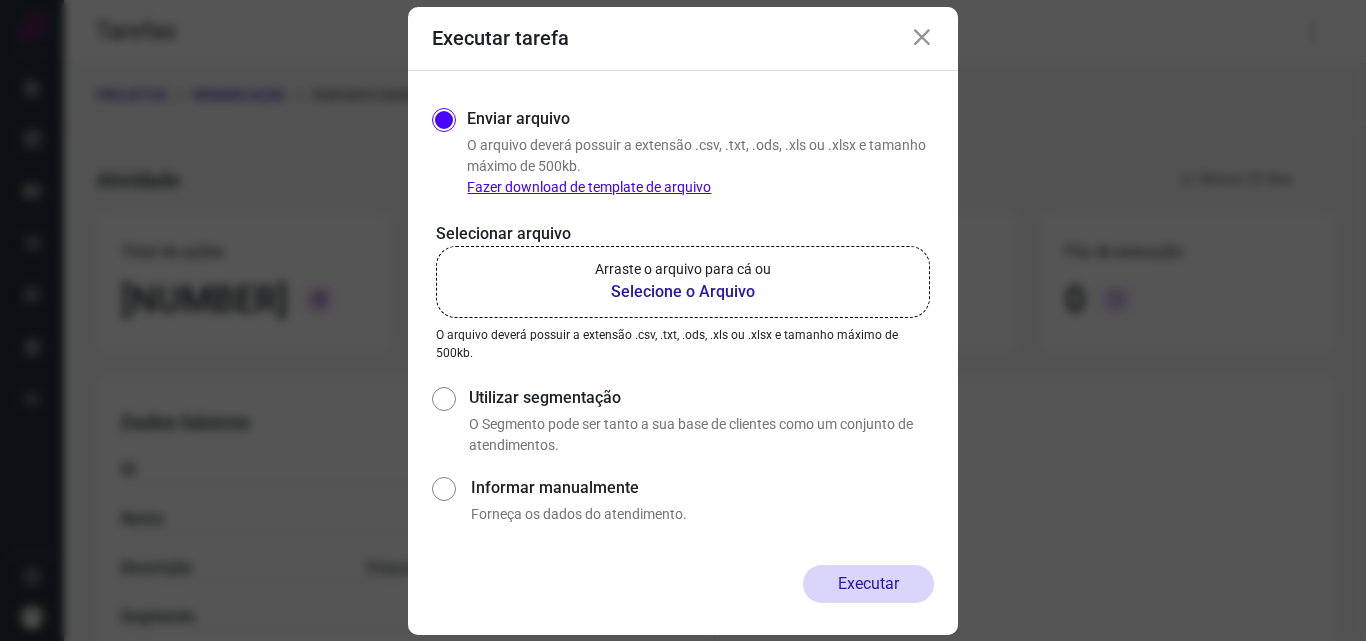 click on "Arraste o arquivo para cá ou" at bounding box center [683, 269] 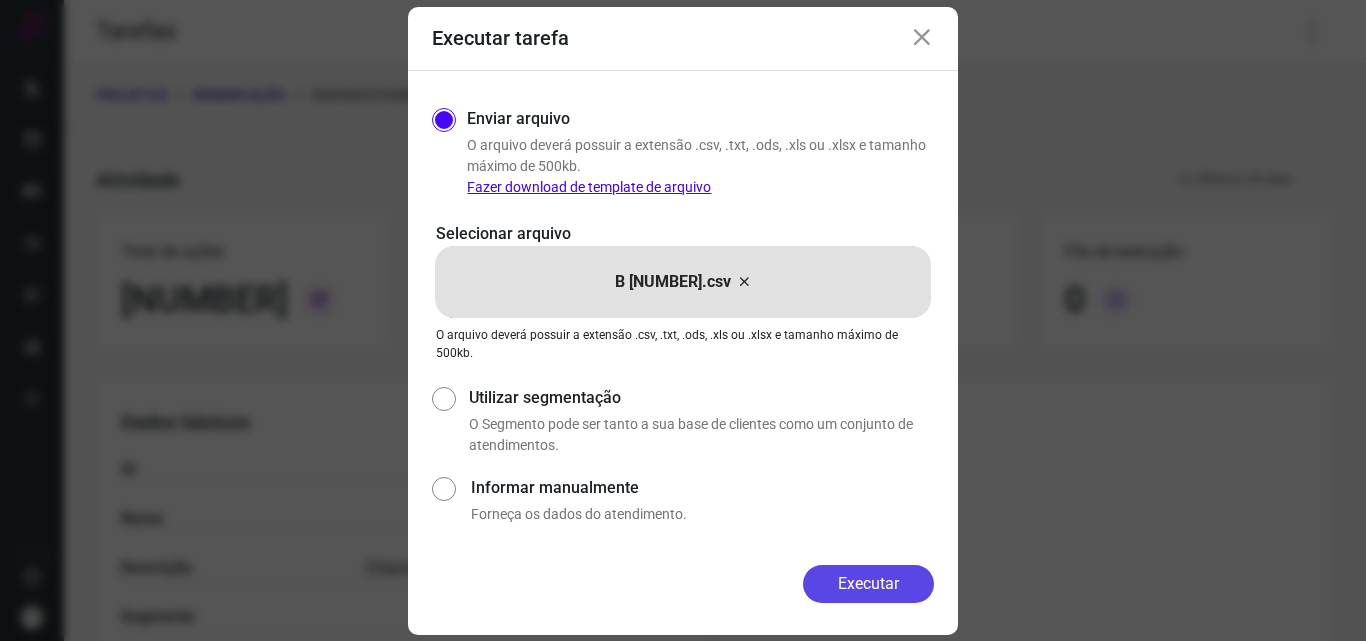 click on "Executar" at bounding box center [868, 584] 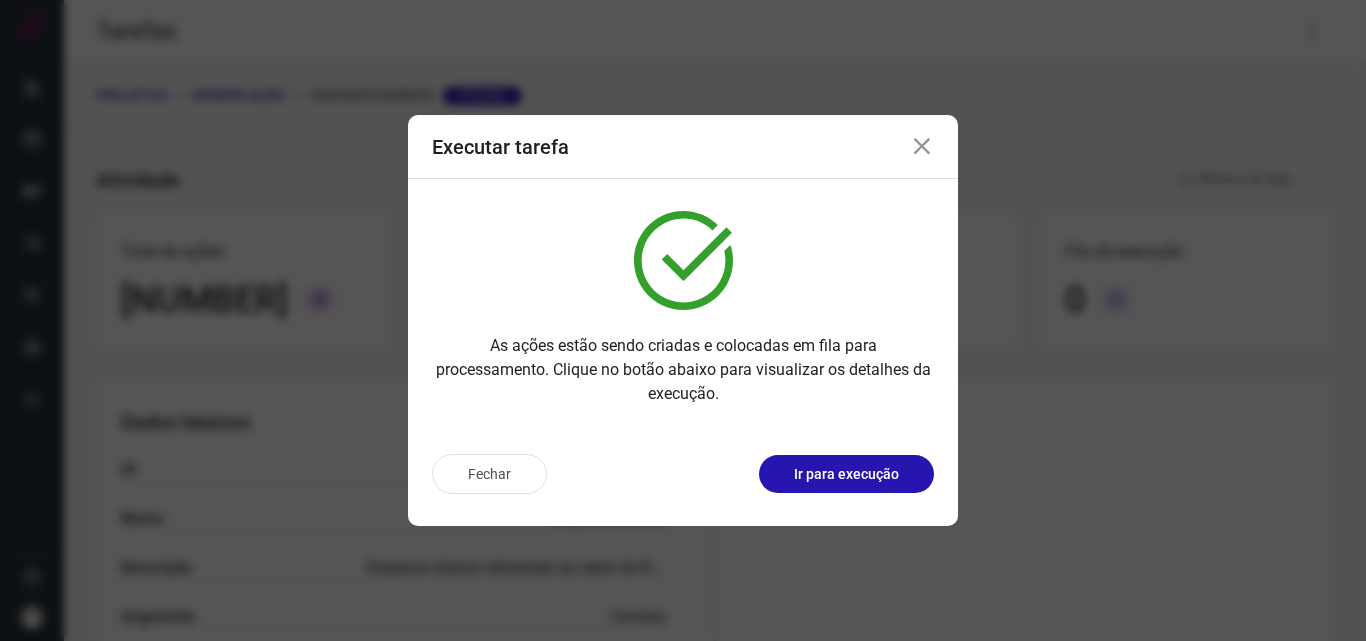 click on "Ir para execução" at bounding box center [846, 474] 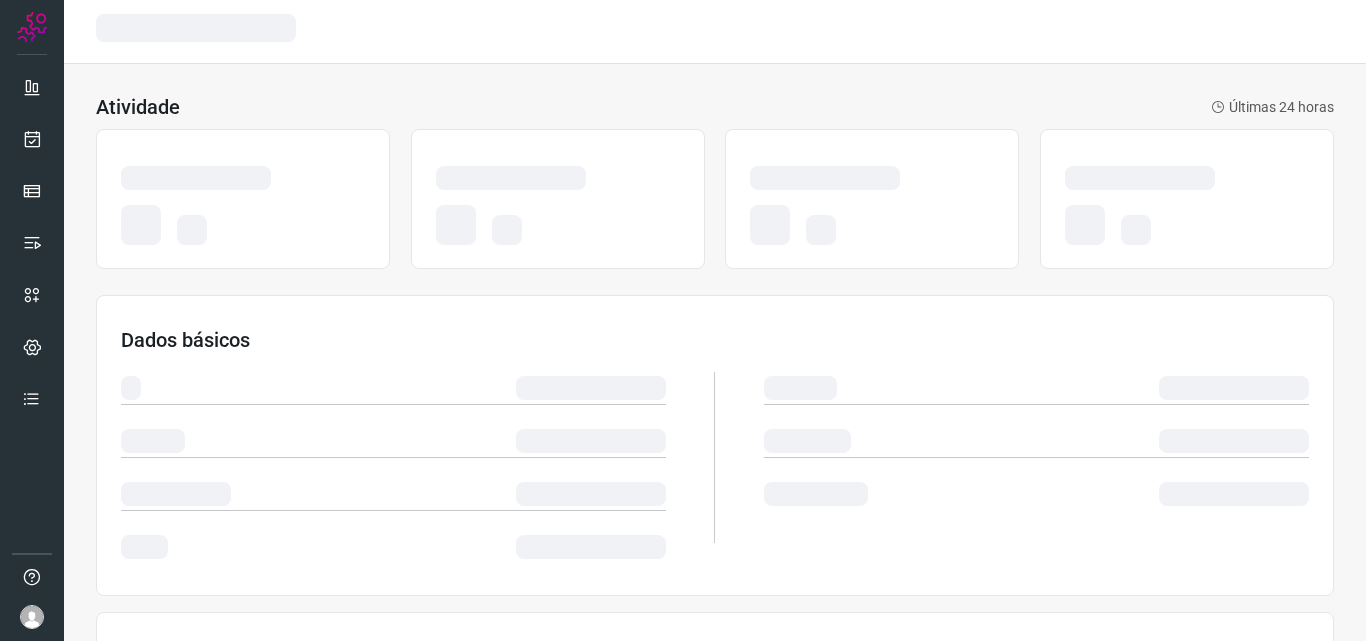 scroll, scrollTop: 0, scrollLeft: 0, axis: both 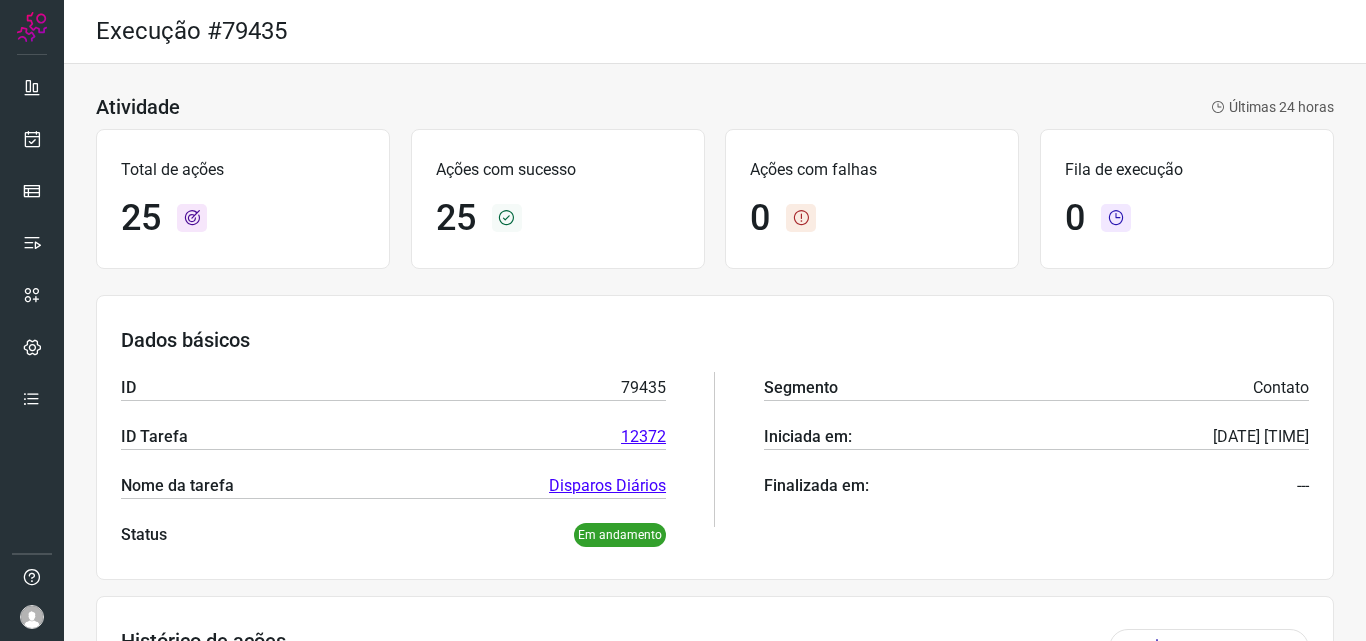 click at bounding box center (32, 320) 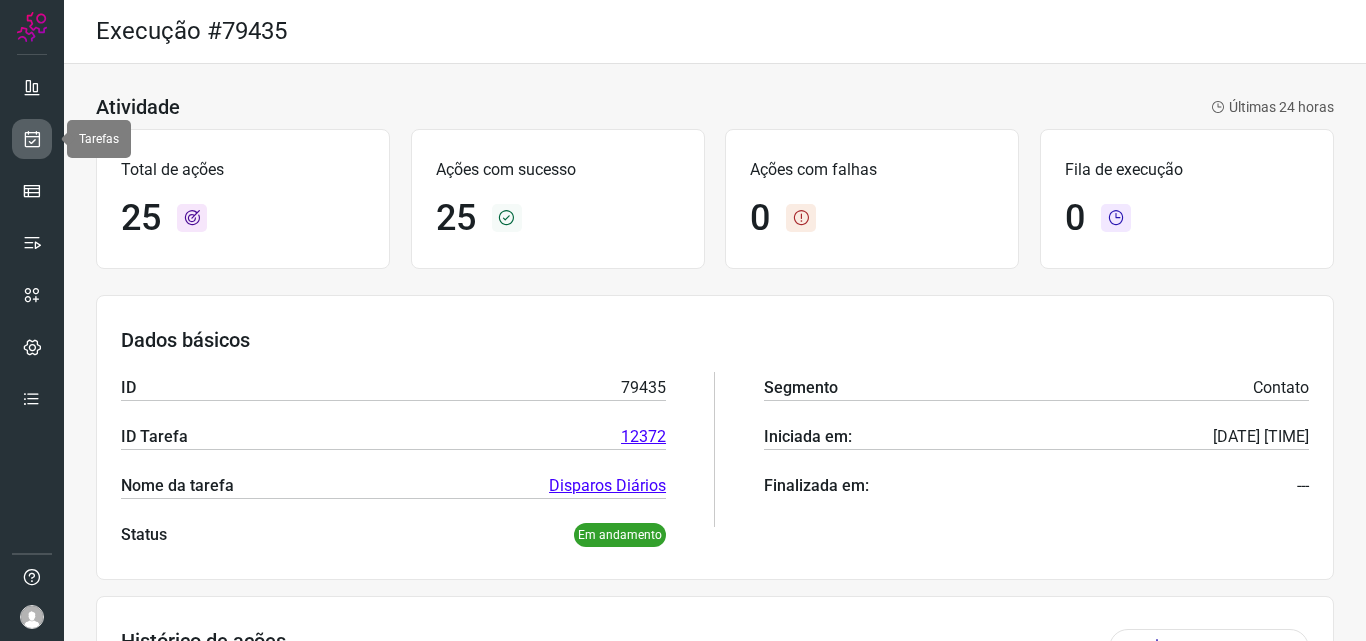 click at bounding box center (32, 139) 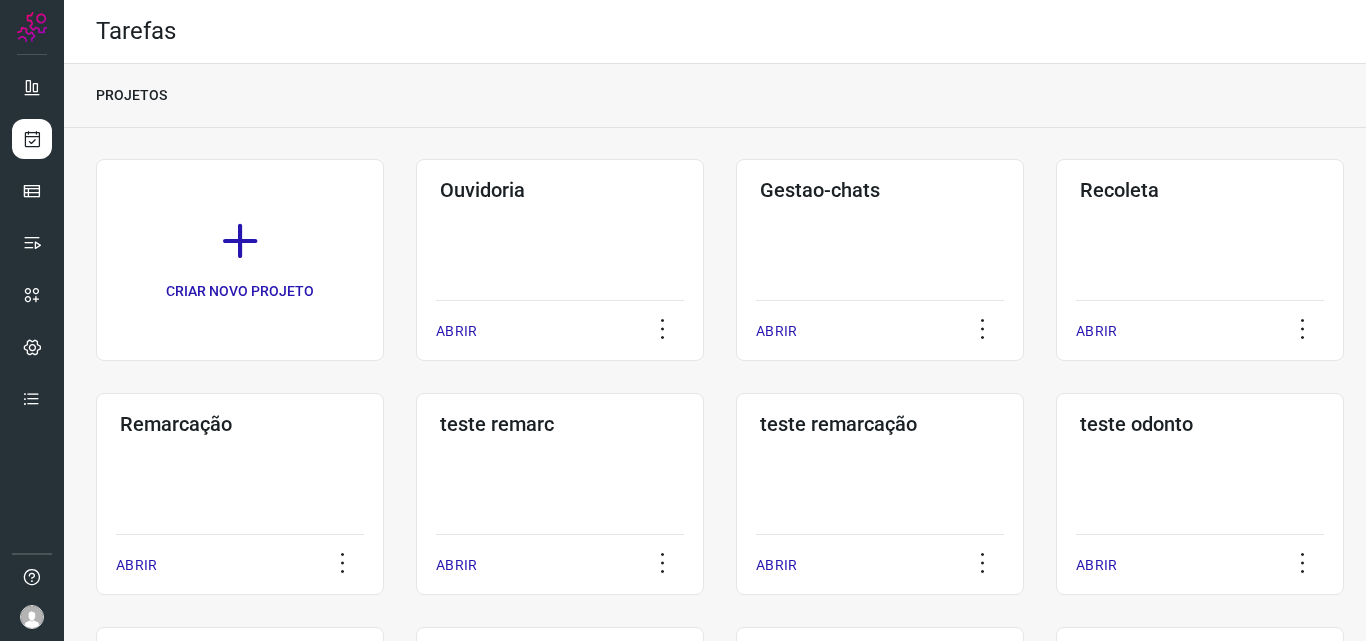 click on "Remarcação  ABRIR" 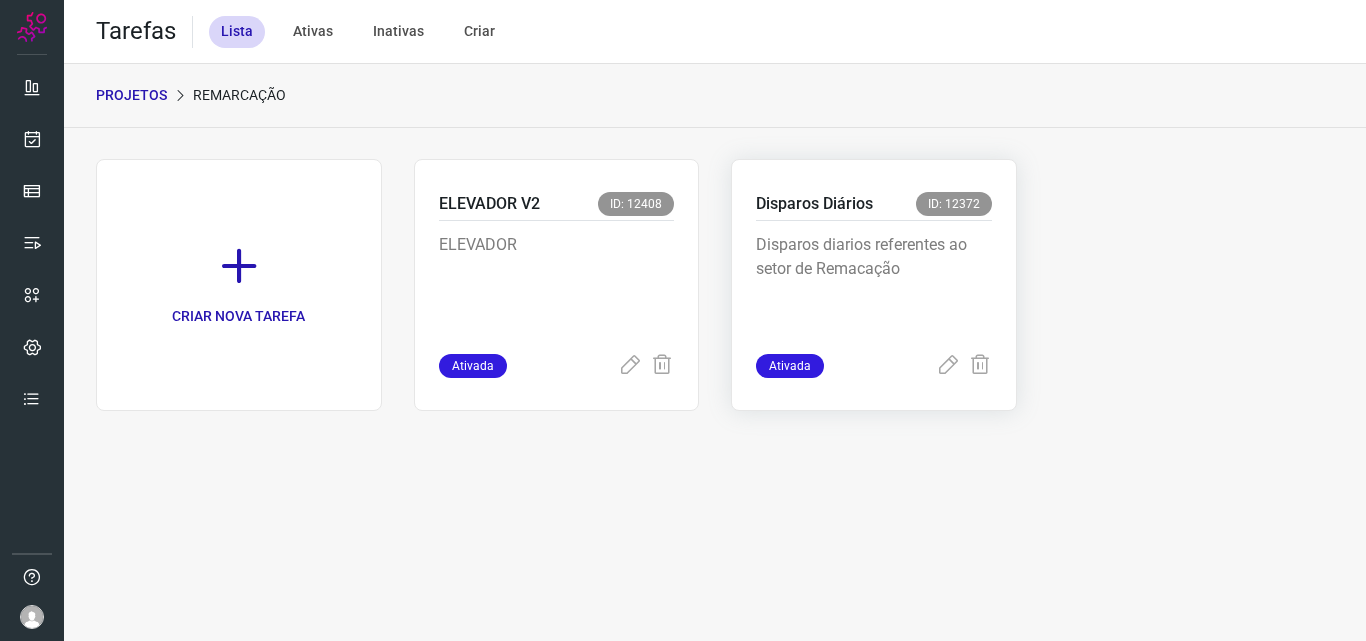click on "Disparos diarios referentes ao setor de Remacação" at bounding box center [874, 283] 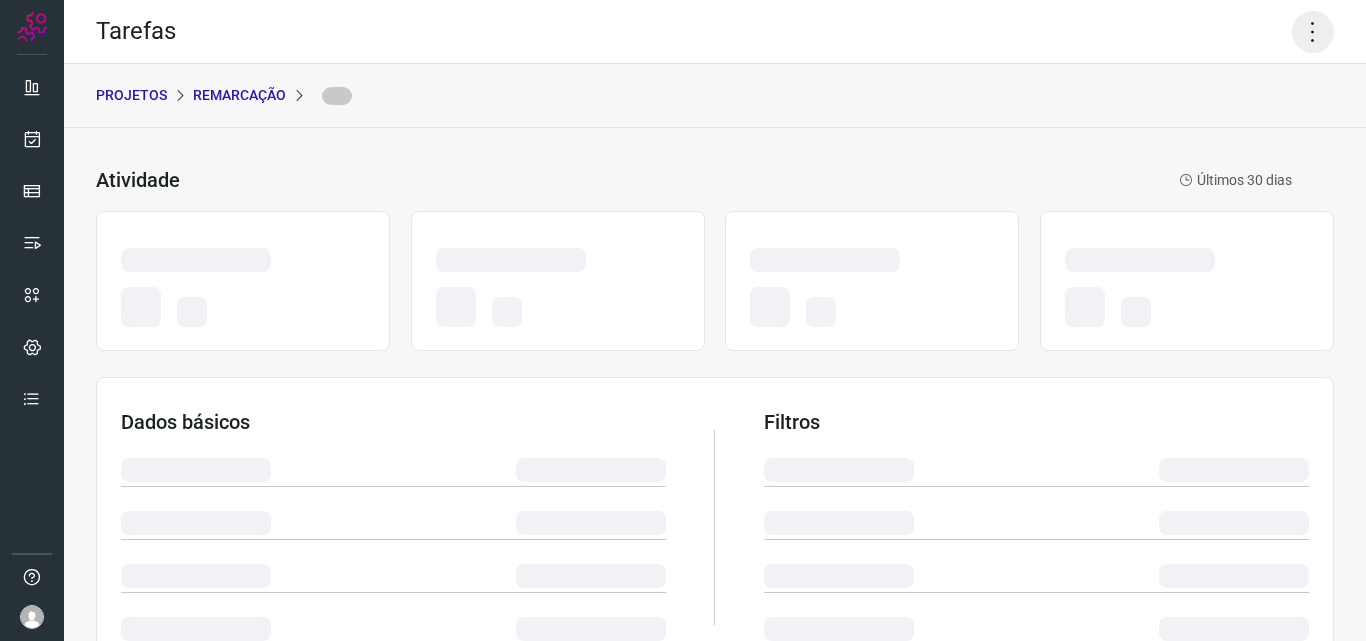 click 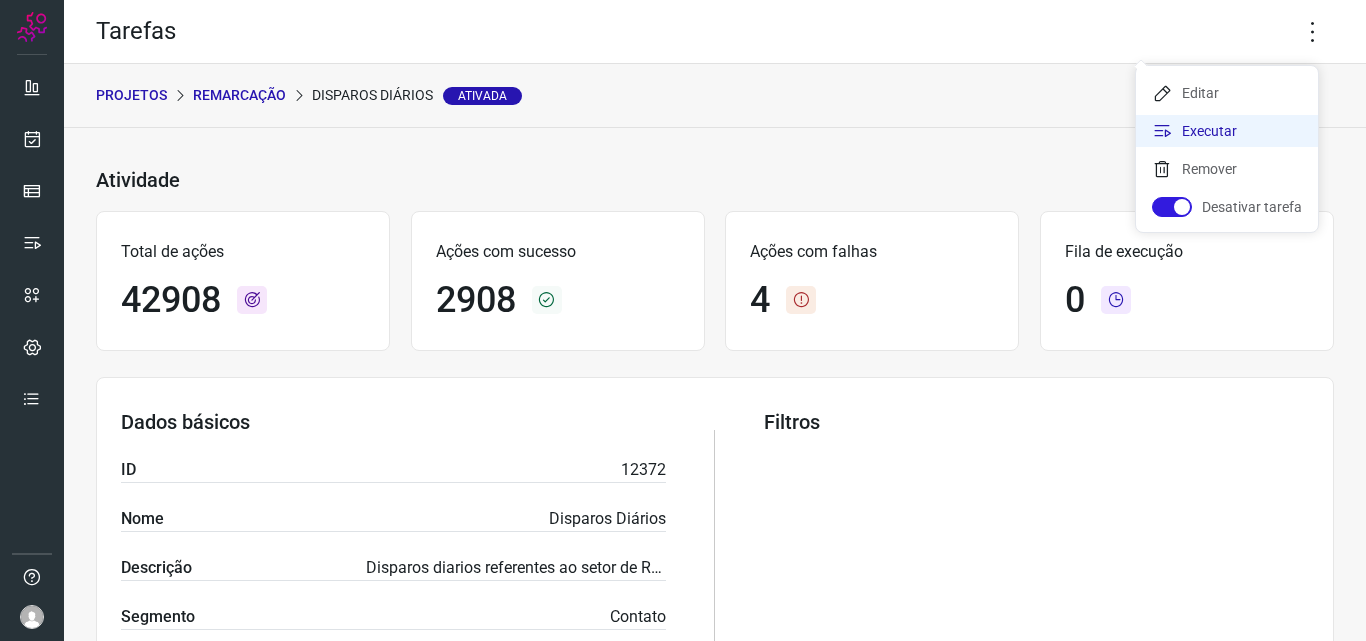 click on "Executar" 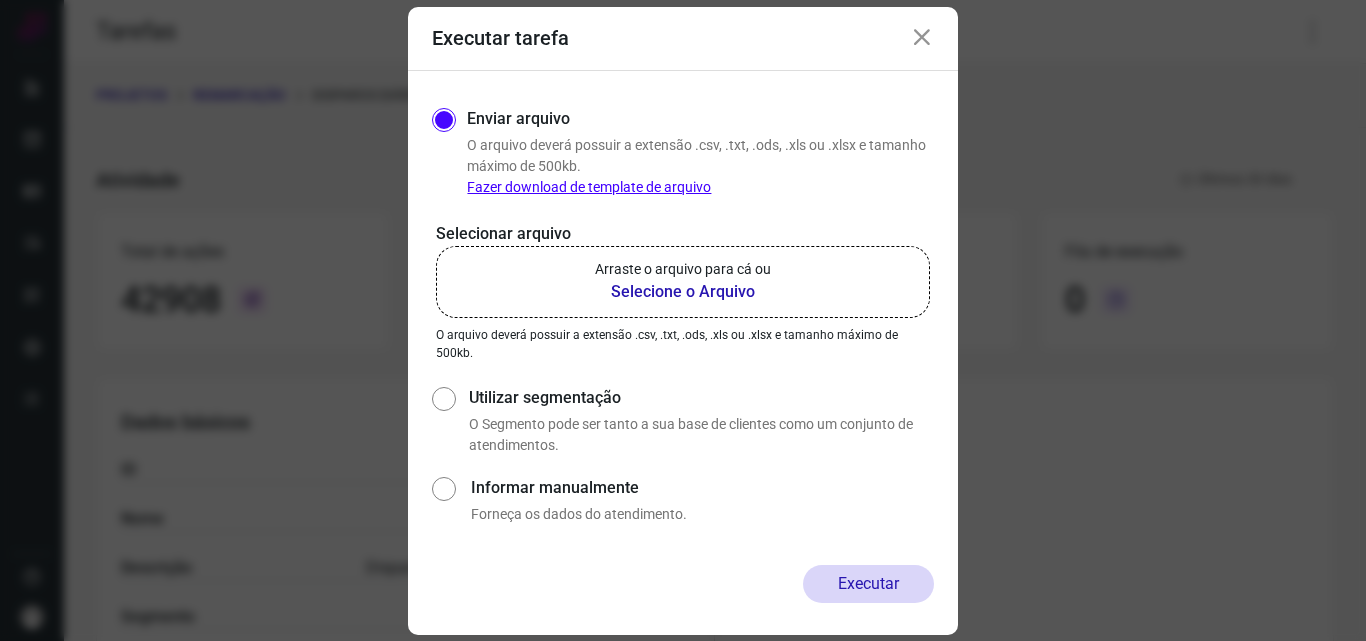 click on "Selecione o Arquivo" at bounding box center [683, 292] 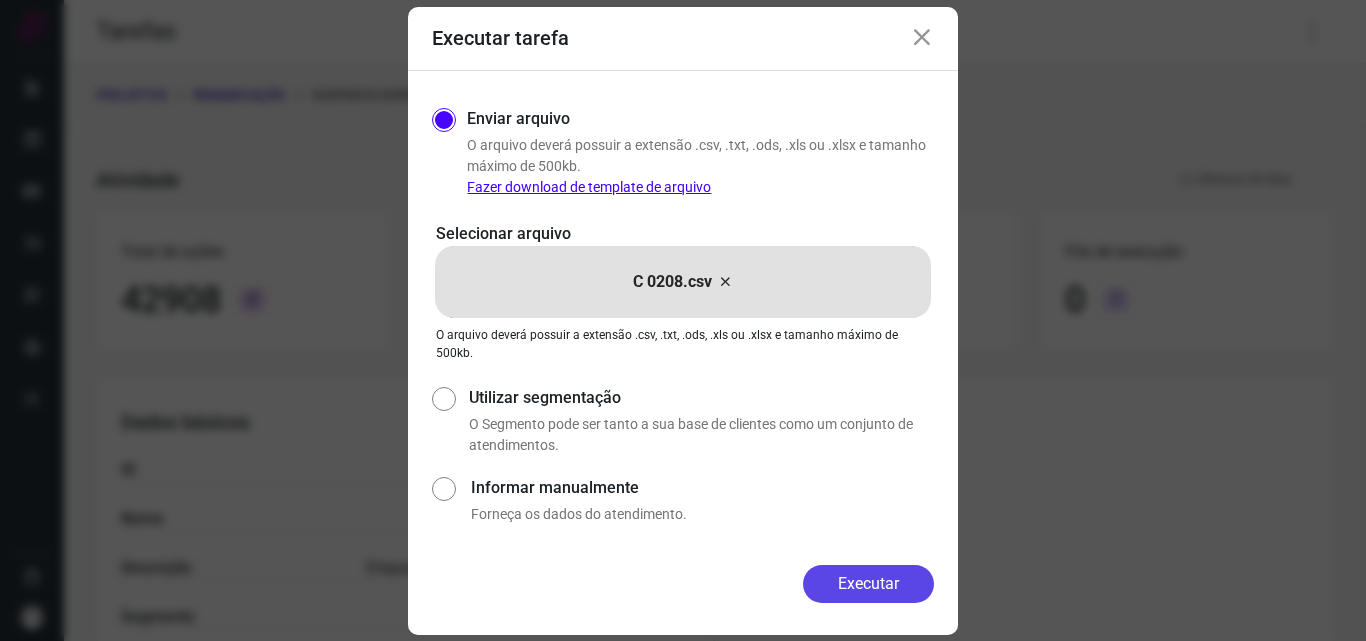 click on "Executar" at bounding box center (868, 584) 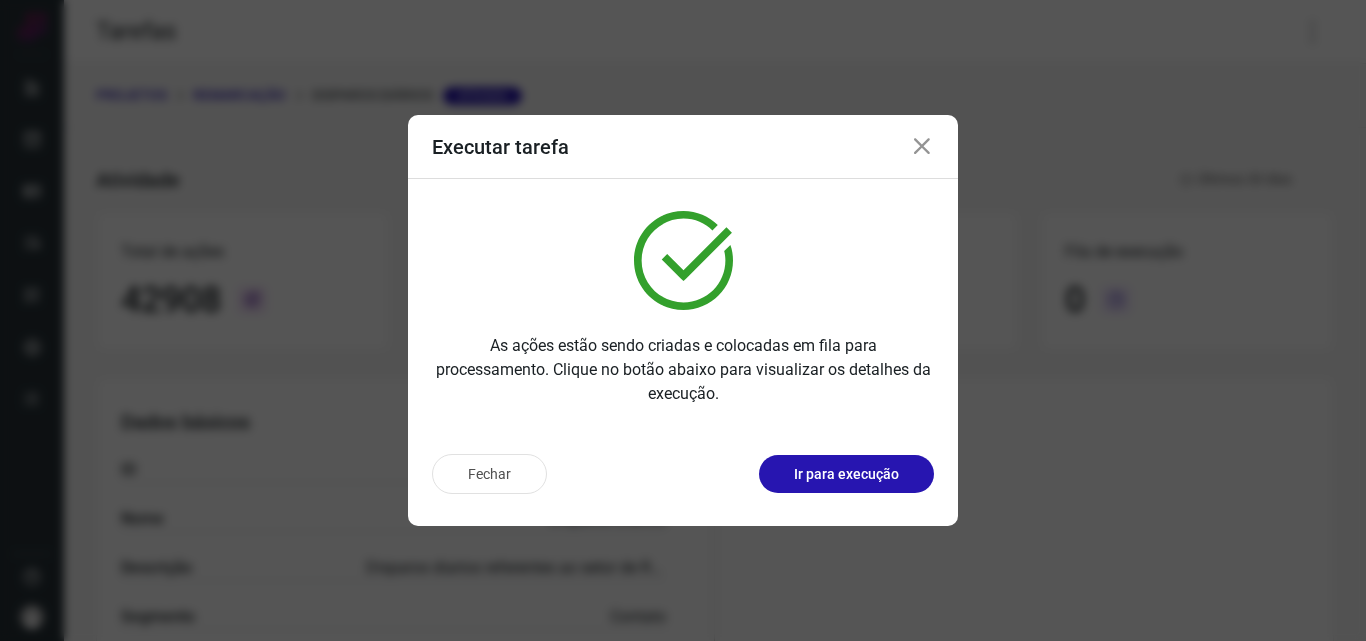 click on "Ir para execução" at bounding box center [846, 474] 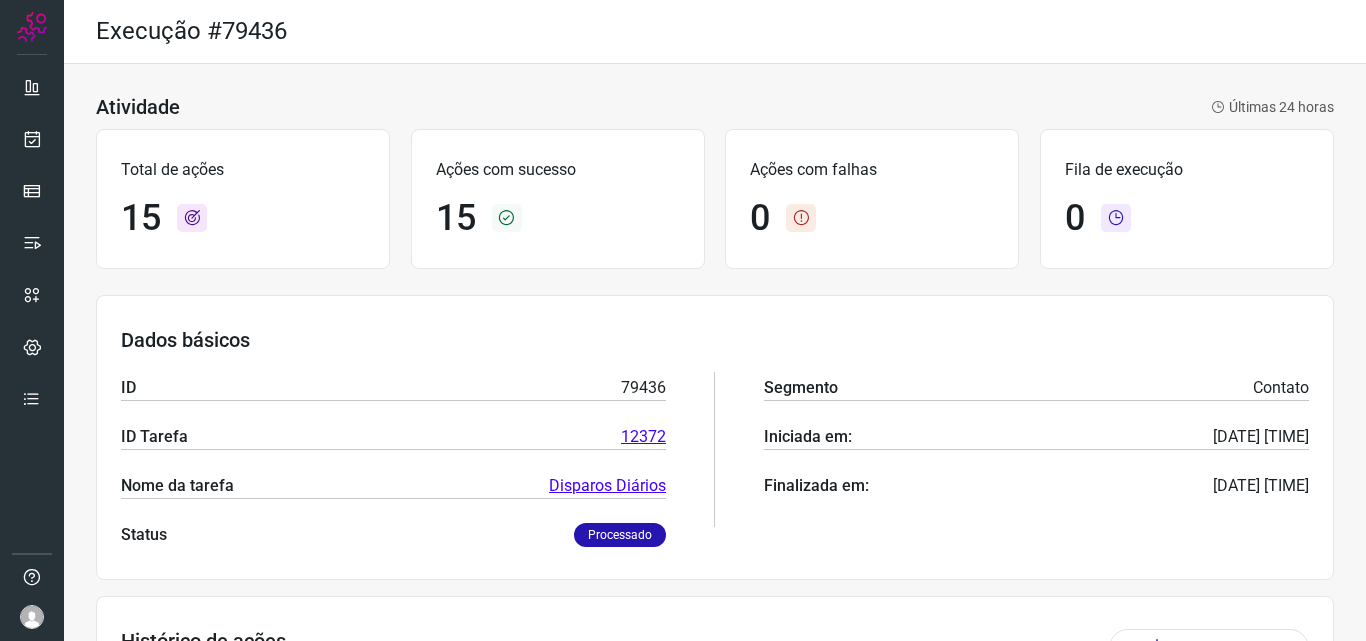 scroll, scrollTop: 0, scrollLeft: 0, axis: both 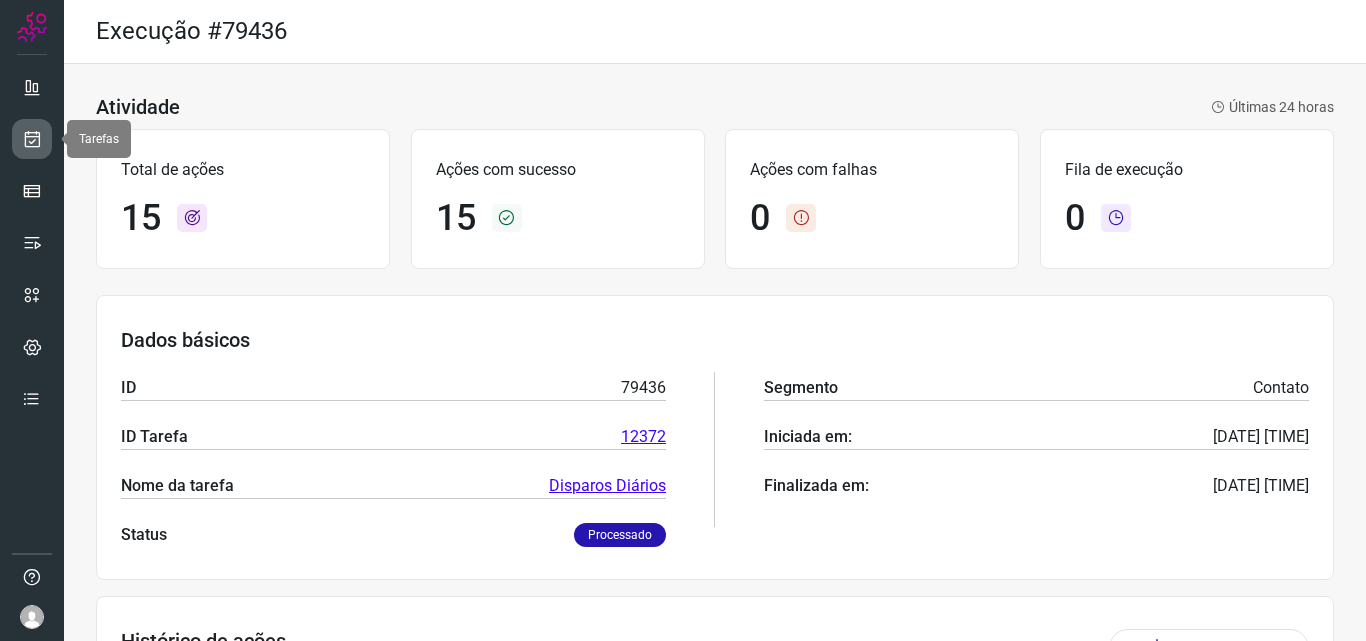 click at bounding box center (32, 139) 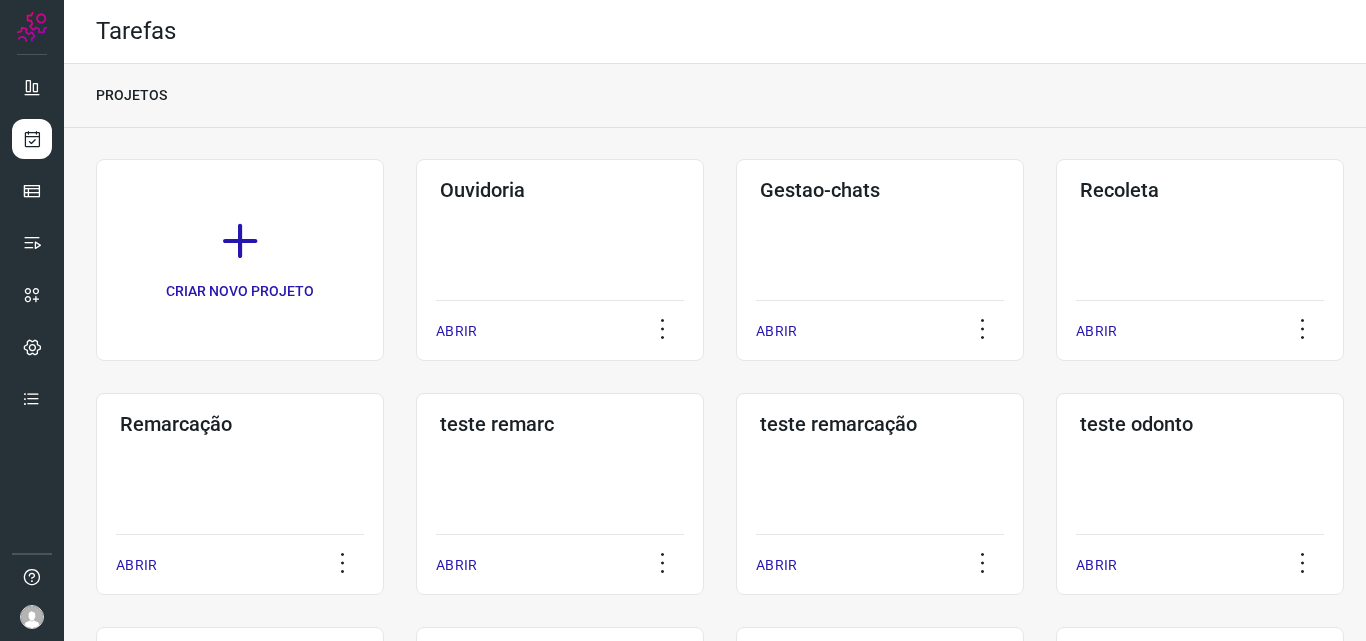 click on "Remarcação  ABRIR" 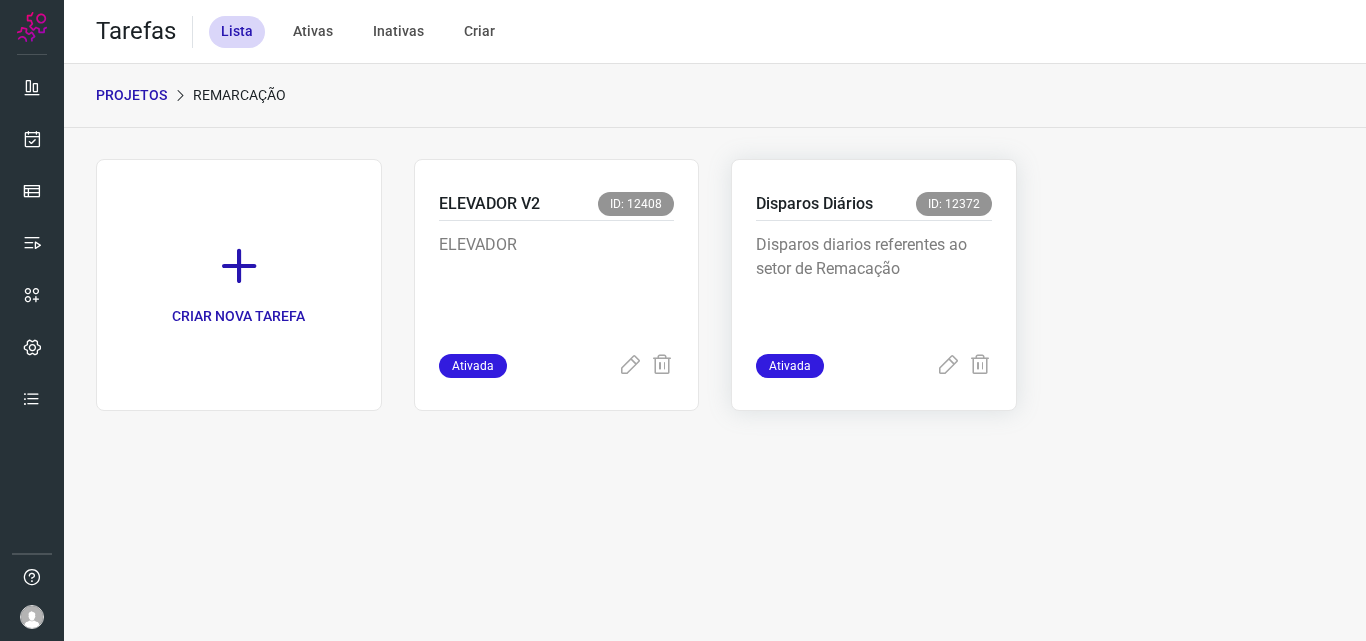 click on "Disparos diarios referentes ao setor de Remacação" at bounding box center (874, 283) 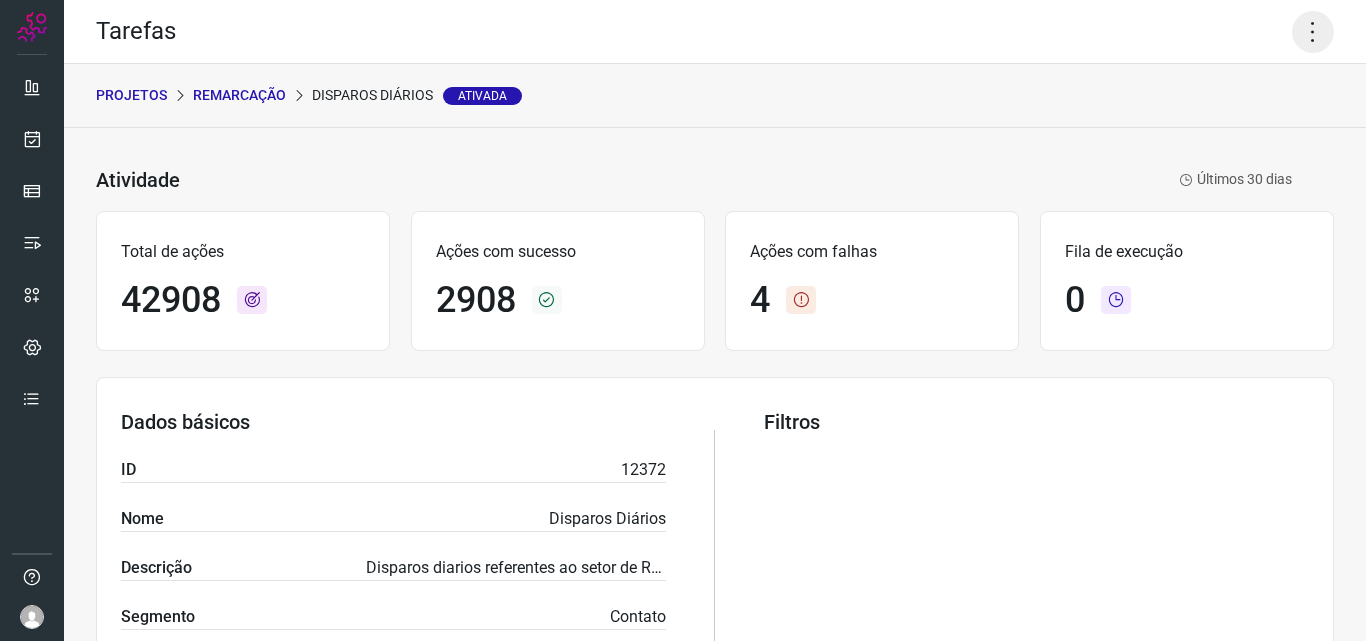 click 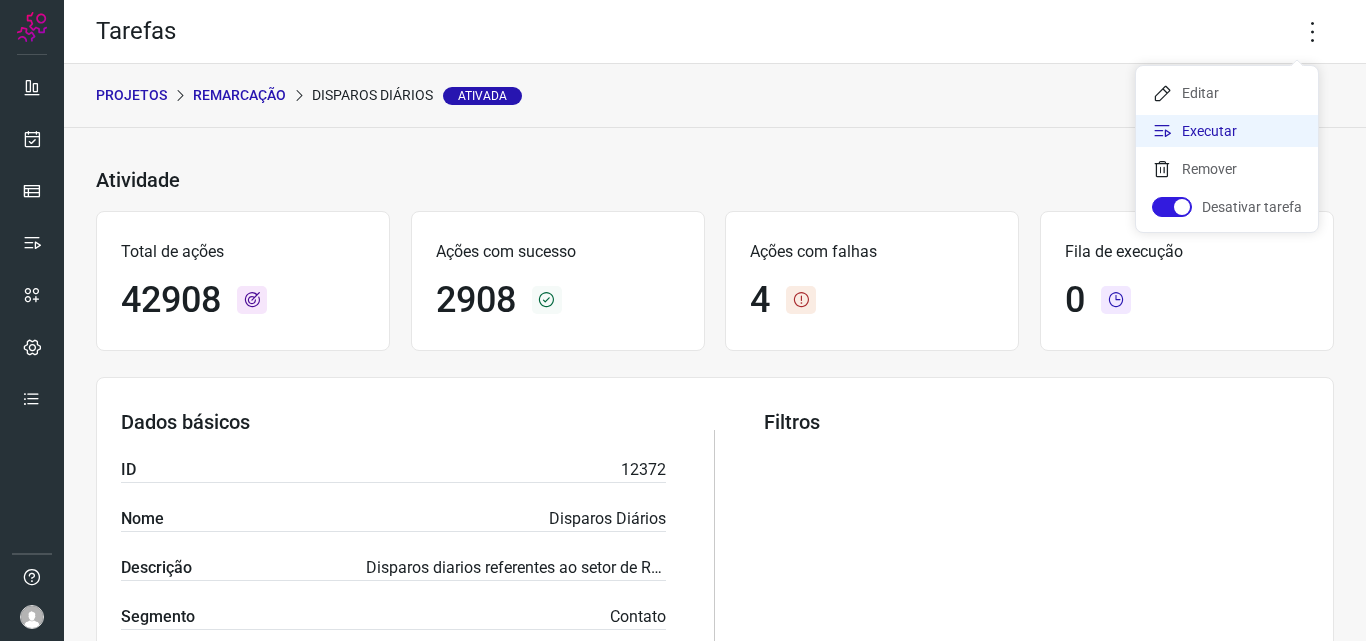 click on "Executar" 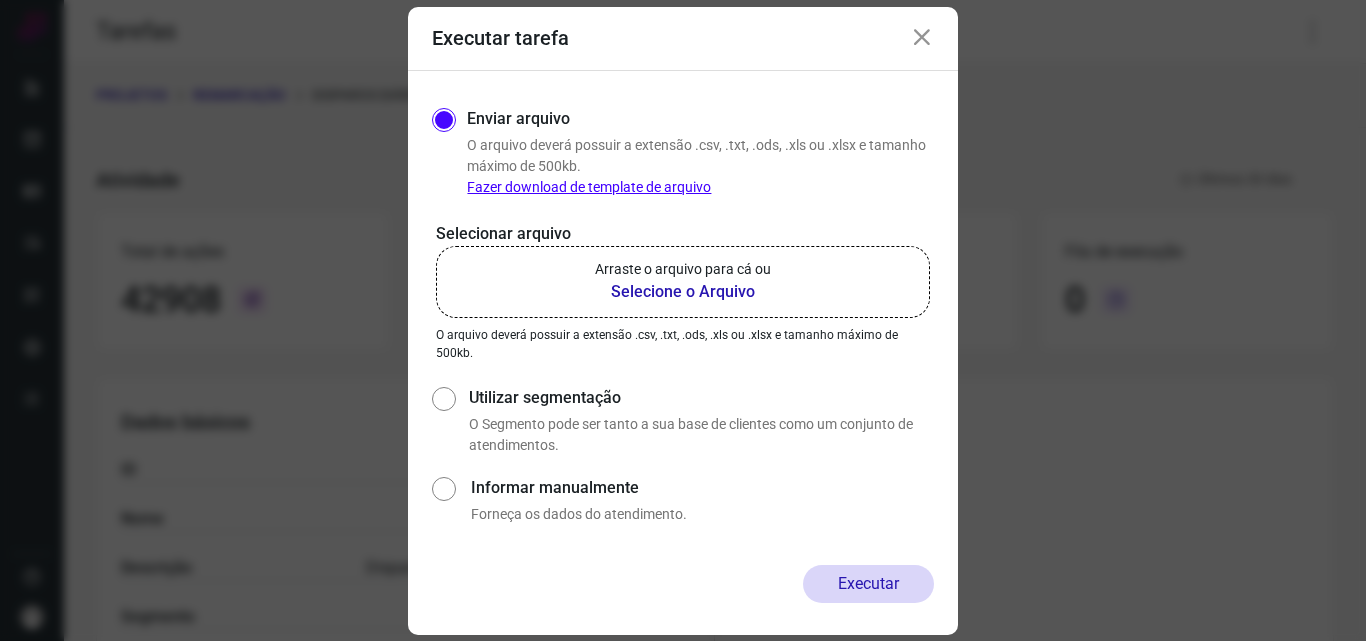 click on "Selecione o Arquivo" at bounding box center [683, 292] 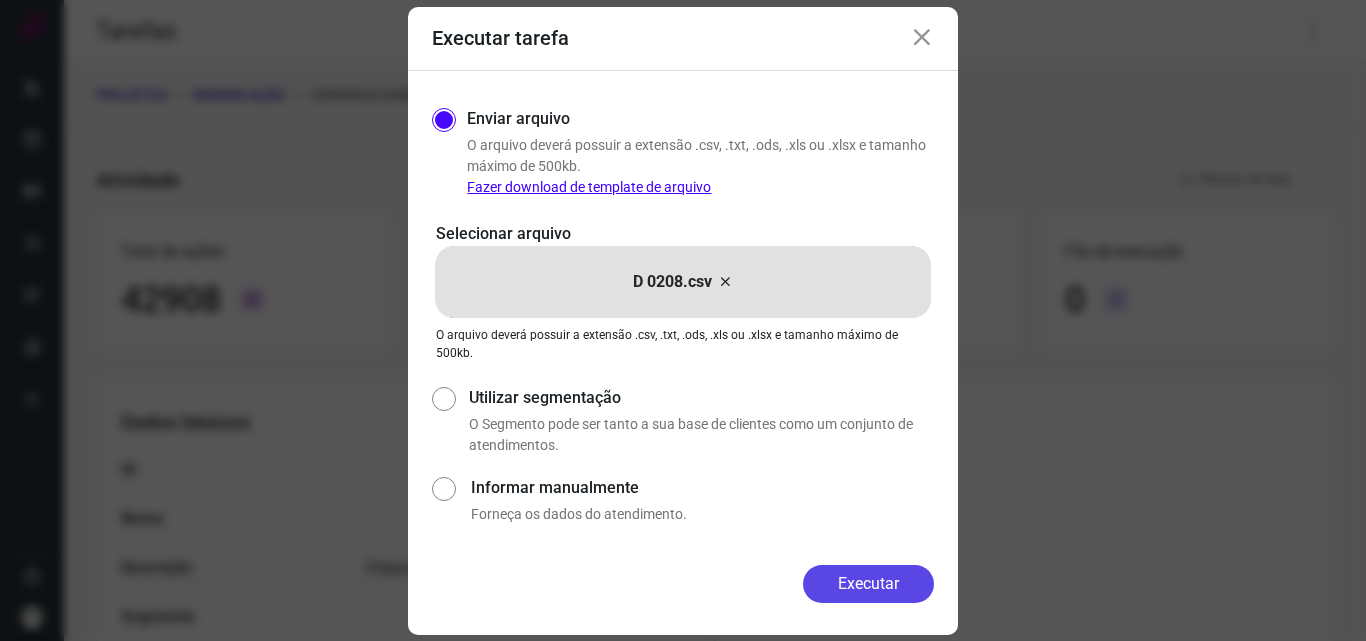 click on "Executar" at bounding box center (868, 584) 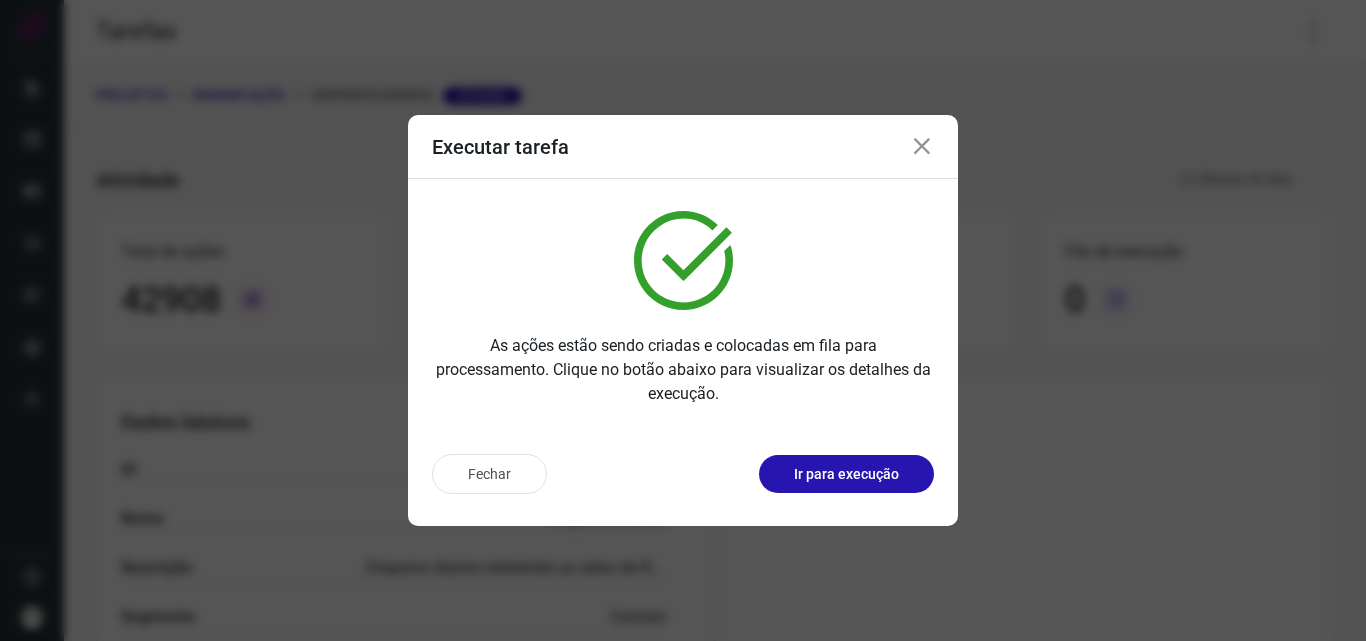 click on "Ir para execução" at bounding box center [846, 474] 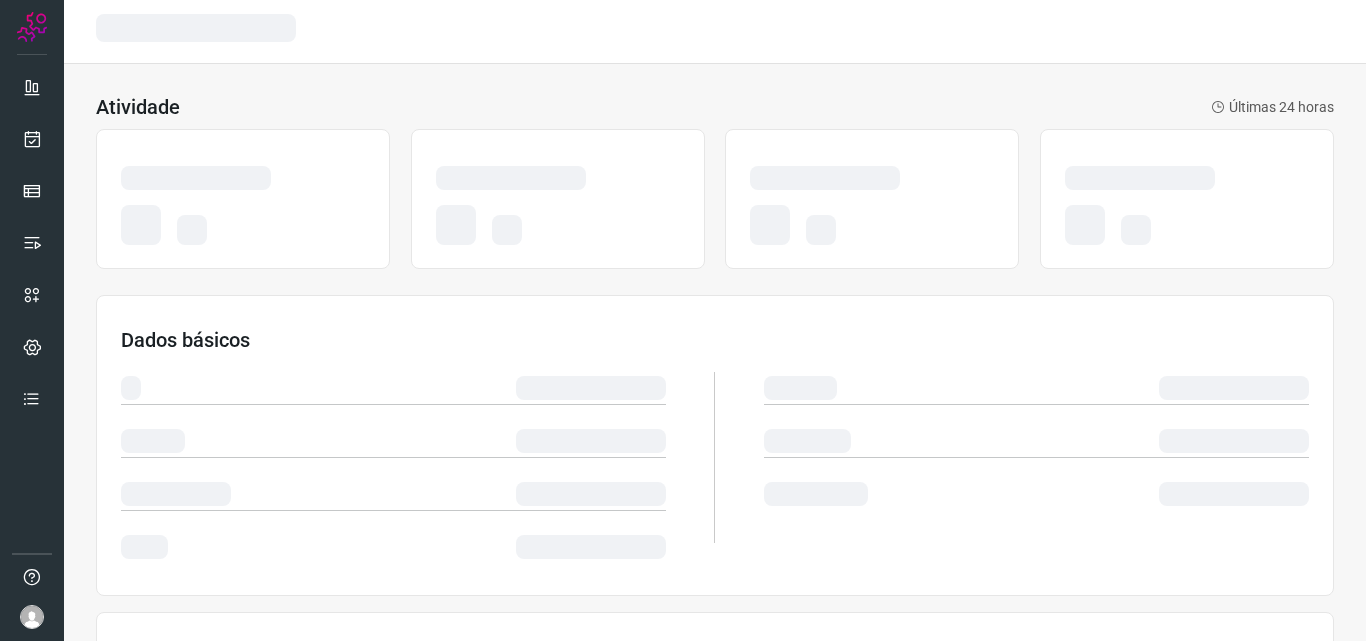 scroll, scrollTop: 0, scrollLeft: 0, axis: both 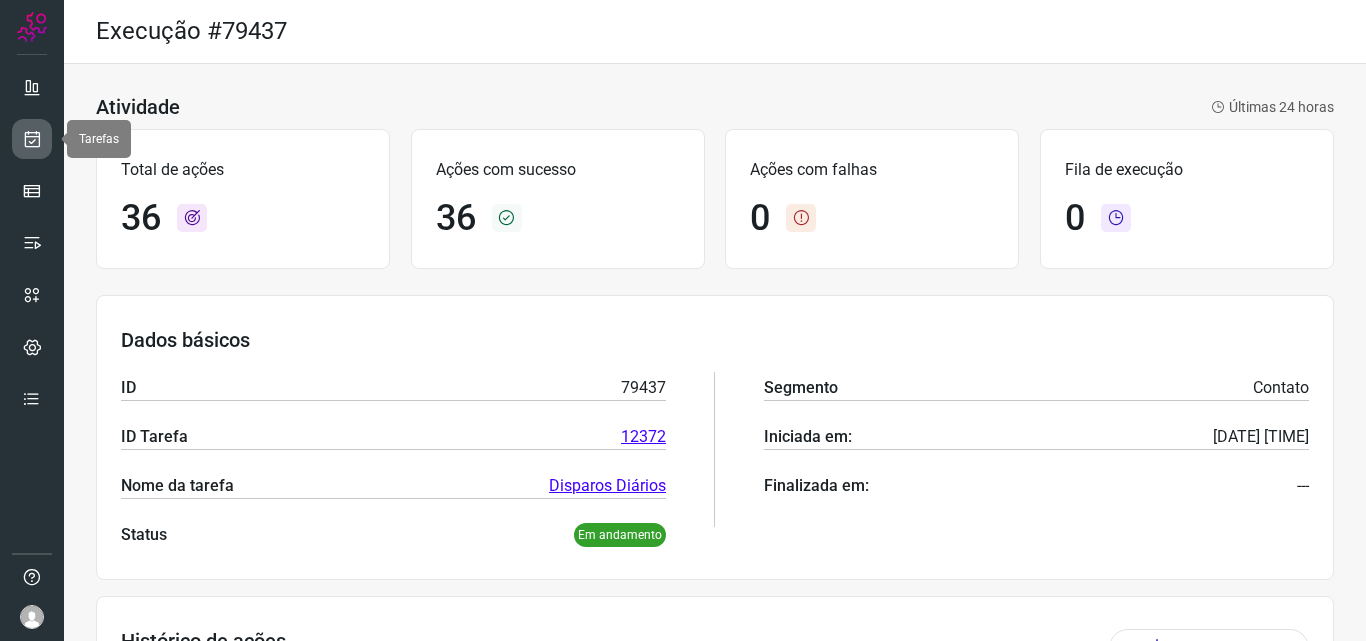 click at bounding box center [32, 139] 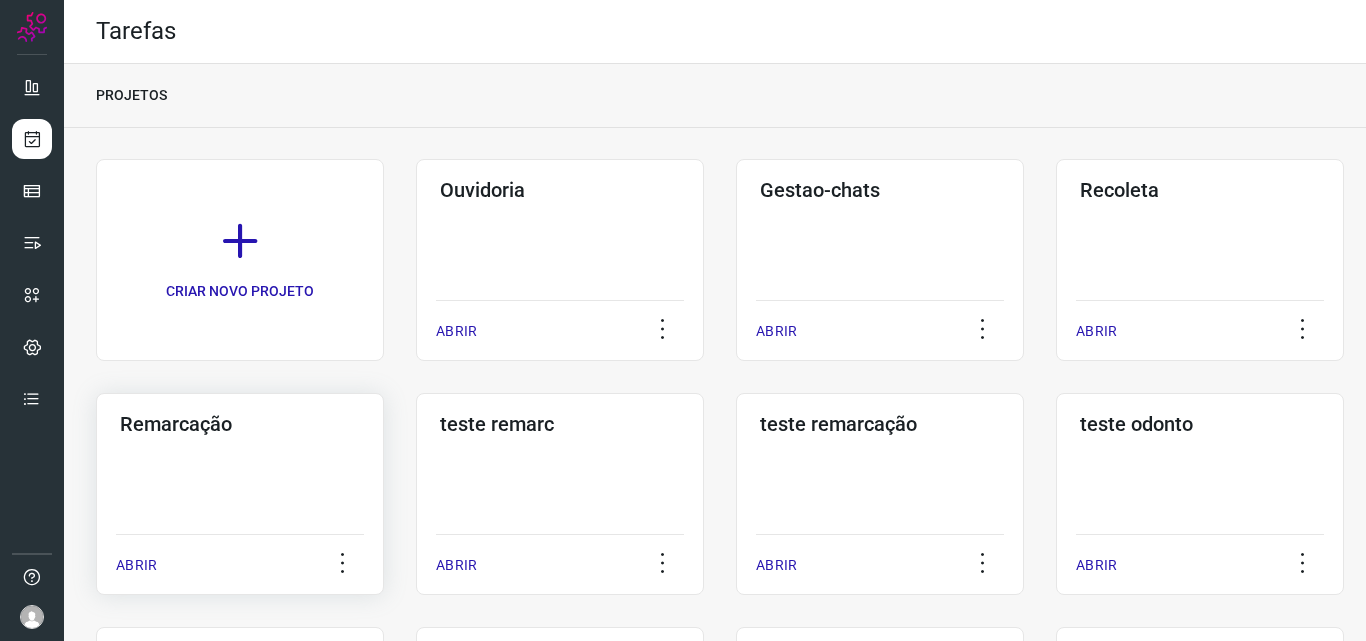 click on "Remarcação  ABRIR" 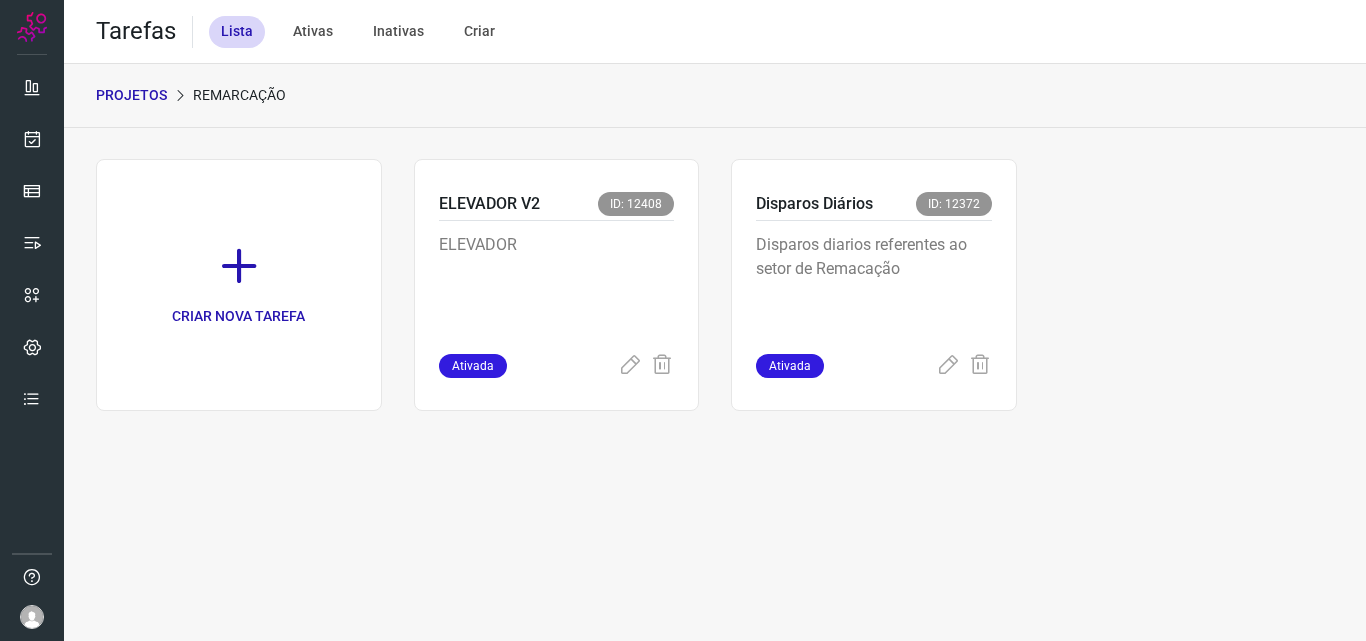 click on "CRIAR NOVA TAREFA ELEVADOR V2 ID: 12408 ELEVADOR Ativada Disparos Diários ID: 12372 Disparos diarios referentes ao setor de Remacação Ativada" at bounding box center (715, 285) 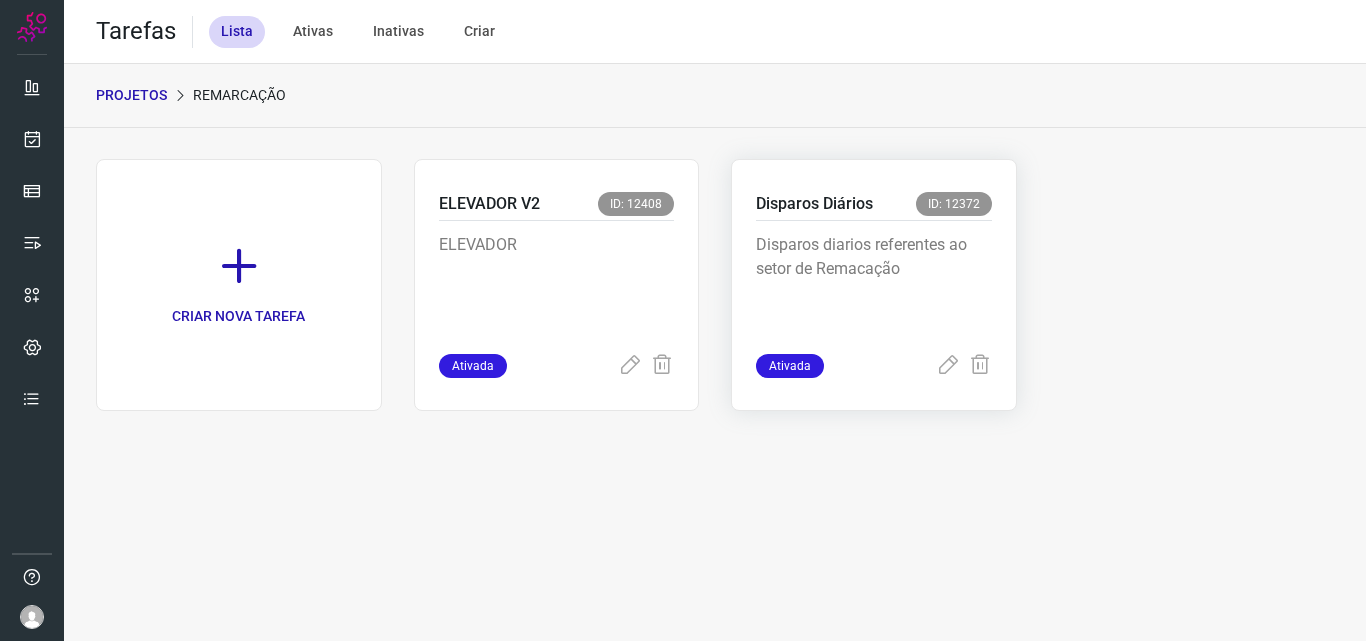 click on "Disparos Diários ID: 12372 Disparos diarios referentes ao setor de Remacação Ativada" 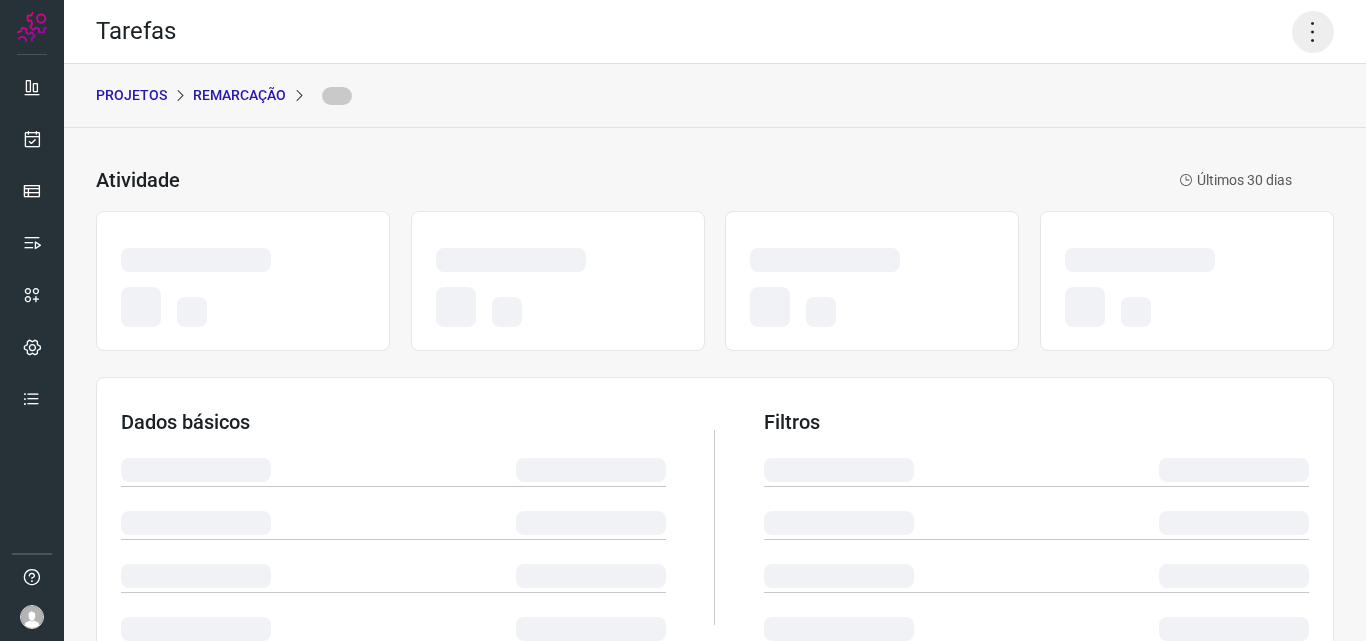 click 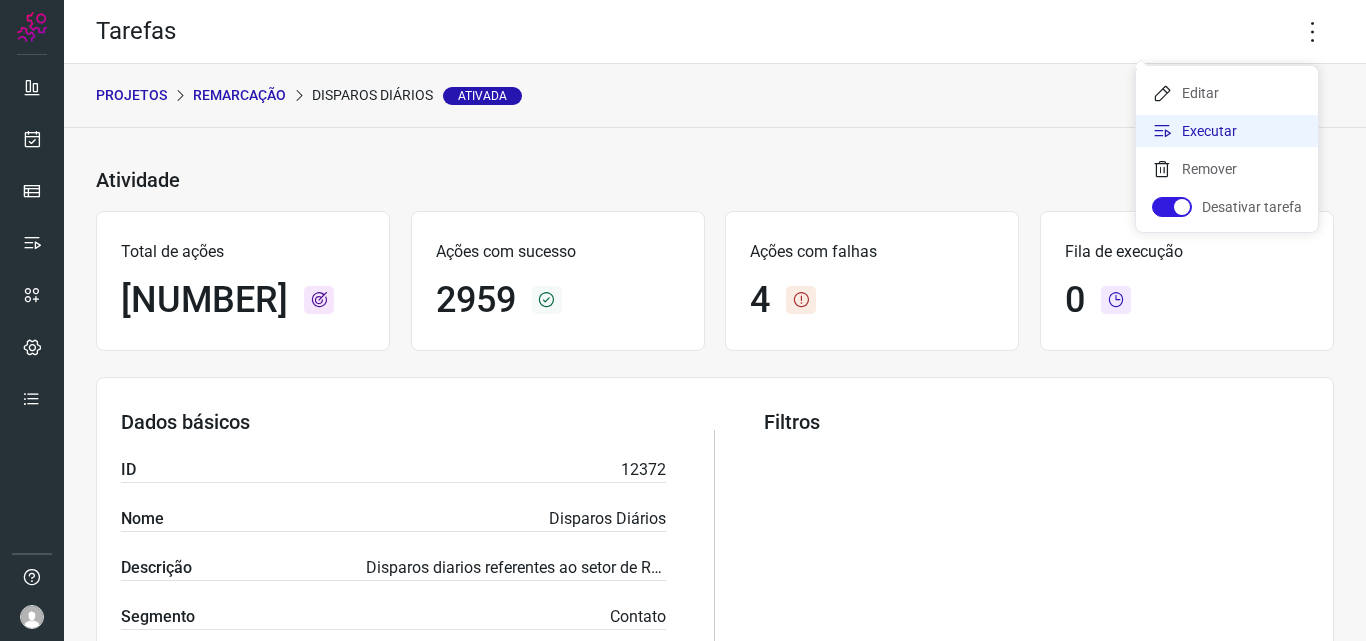 click on "Executar" 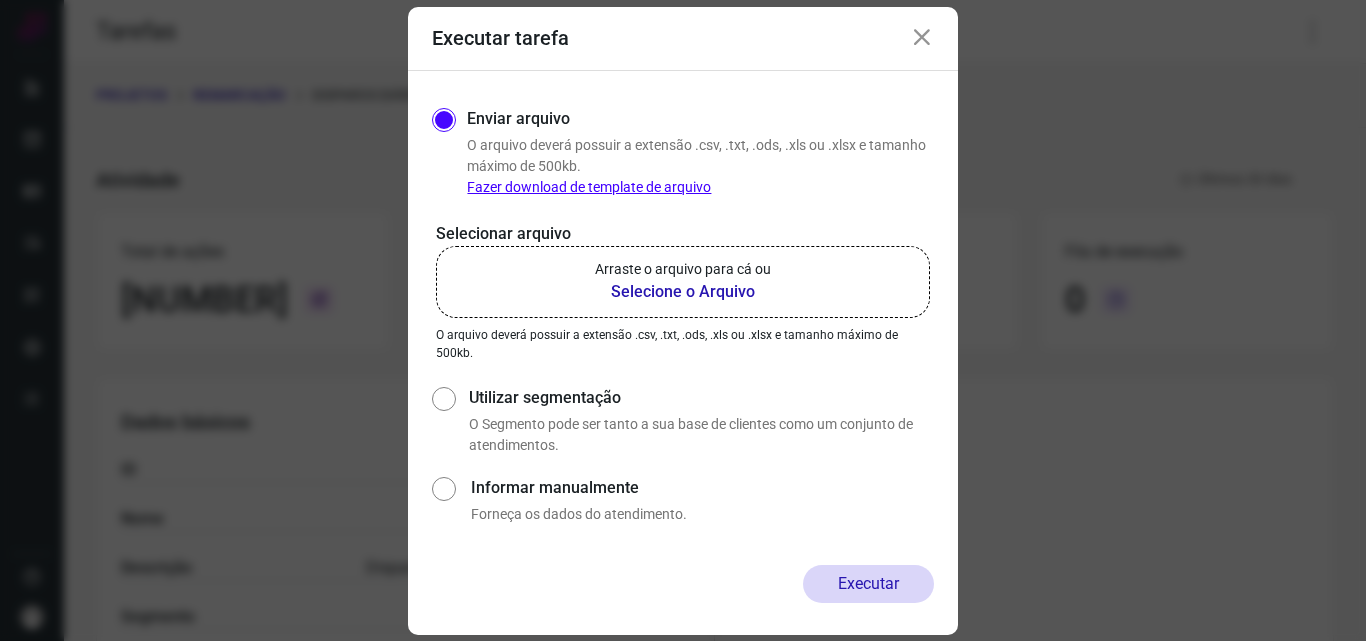 click on "Arraste o arquivo para cá ou" at bounding box center [683, 269] 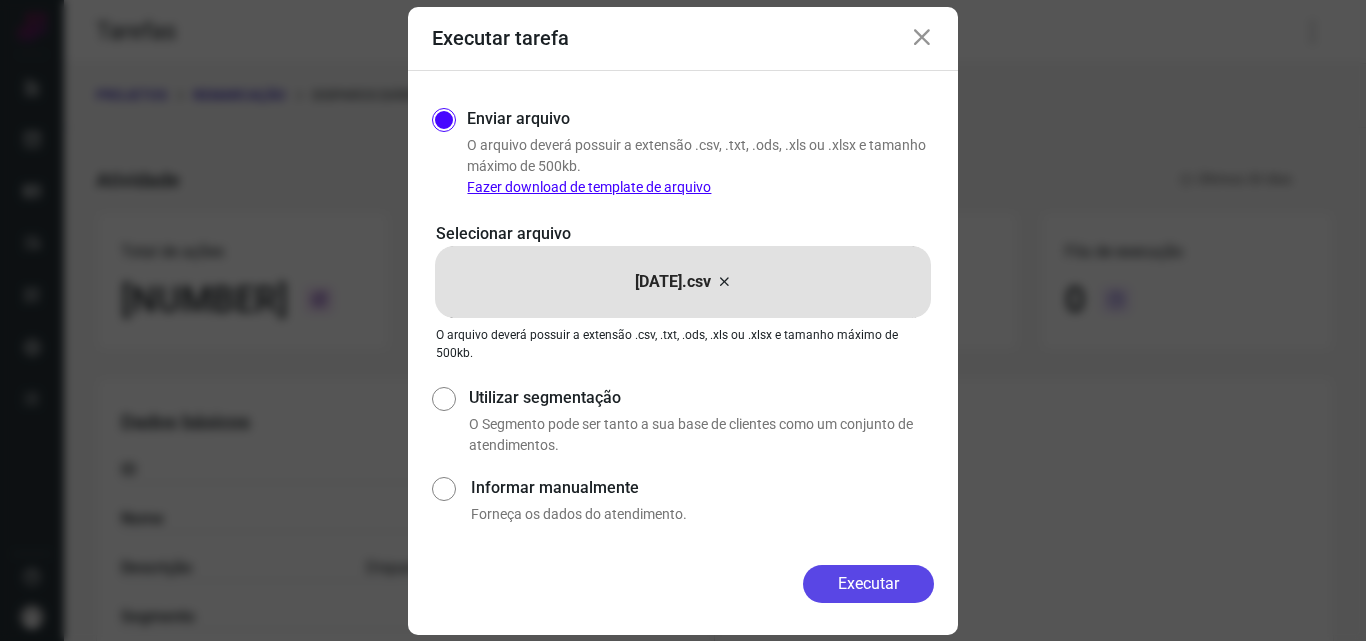 click on "Executar" at bounding box center [868, 584] 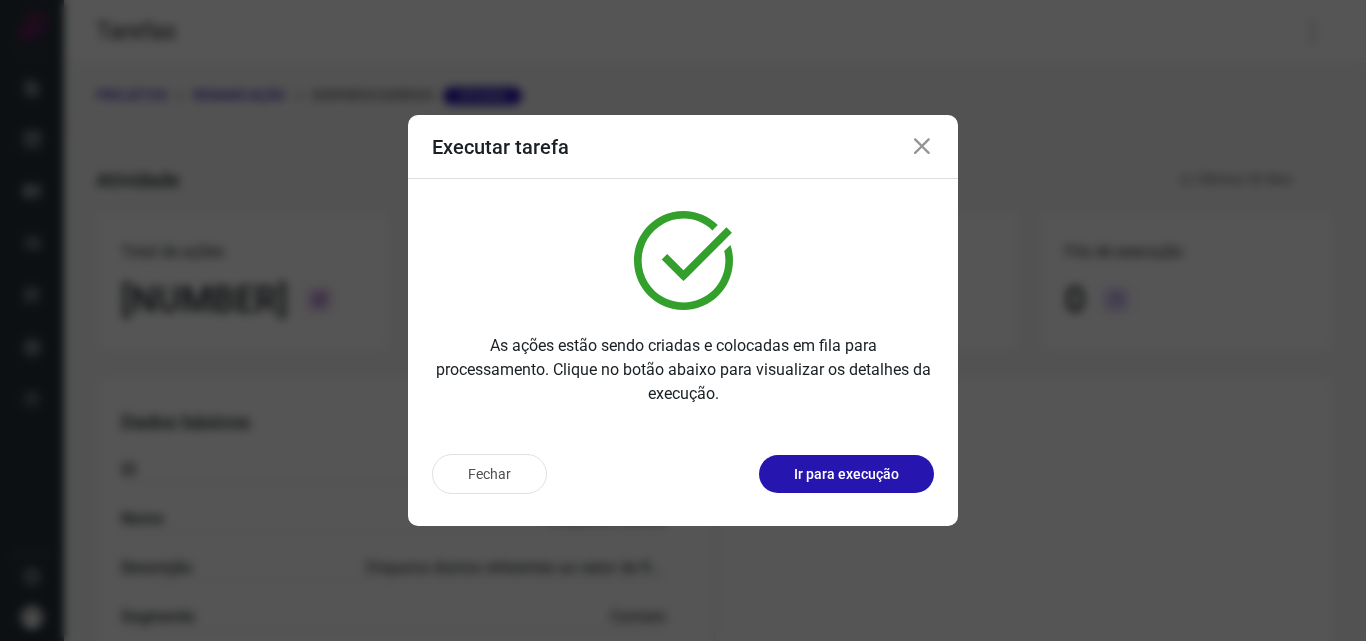 click on "Ir para execução" at bounding box center [846, 474] 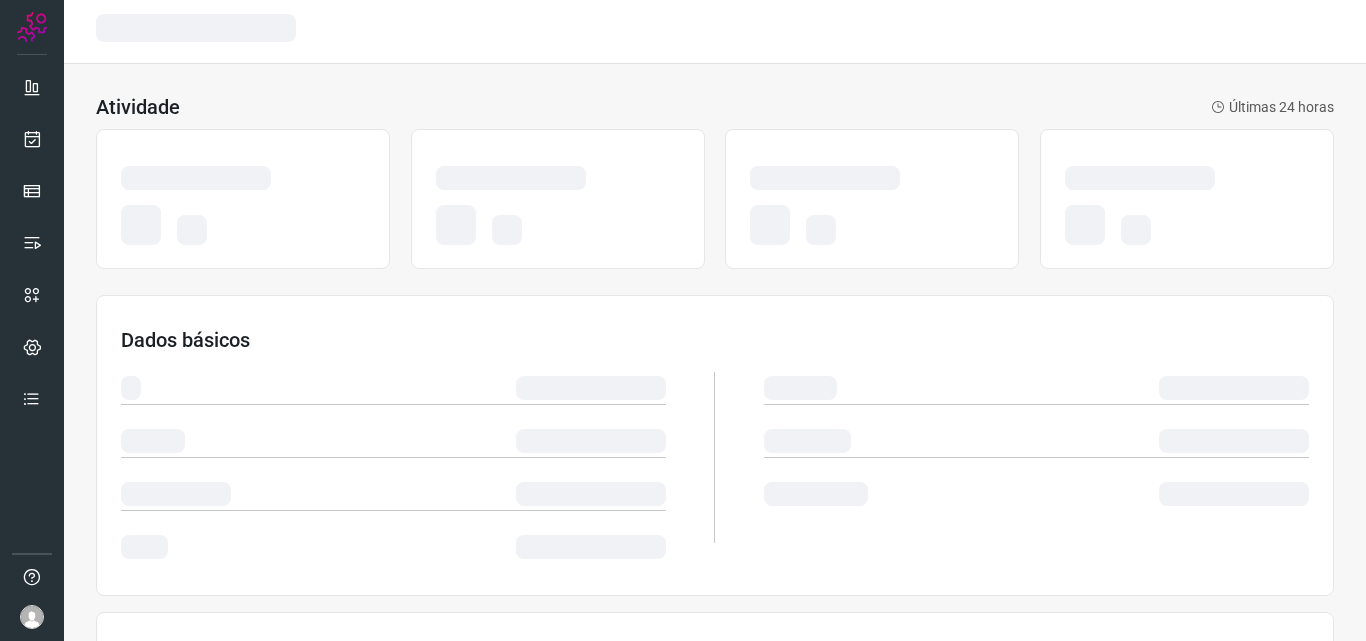 scroll, scrollTop: 0, scrollLeft: 0, axis: both 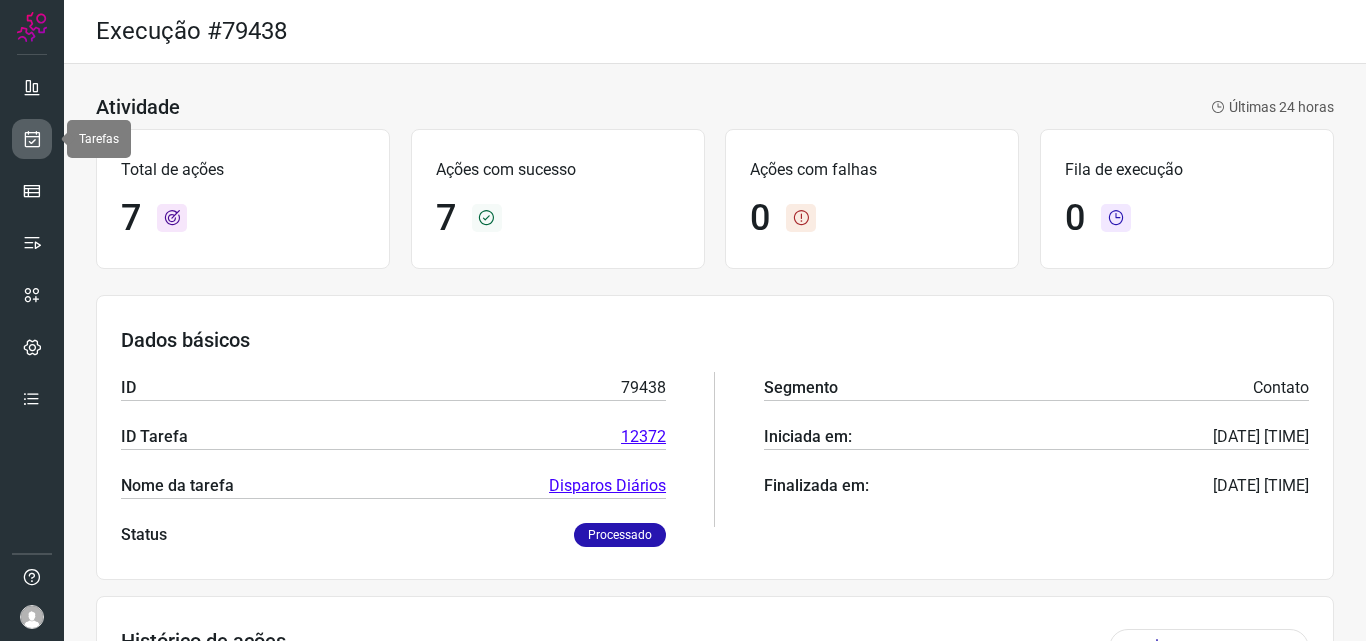 click at bounding box center (32, 139) 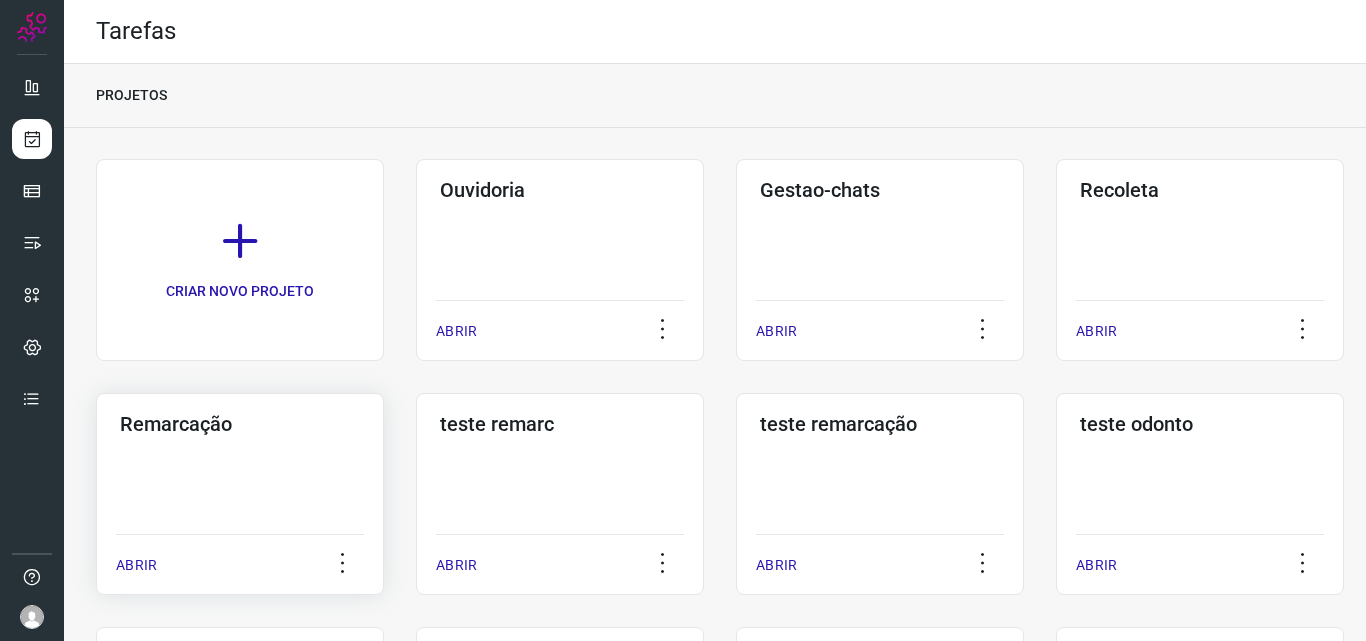 click on "Remarcação  ABRIR" 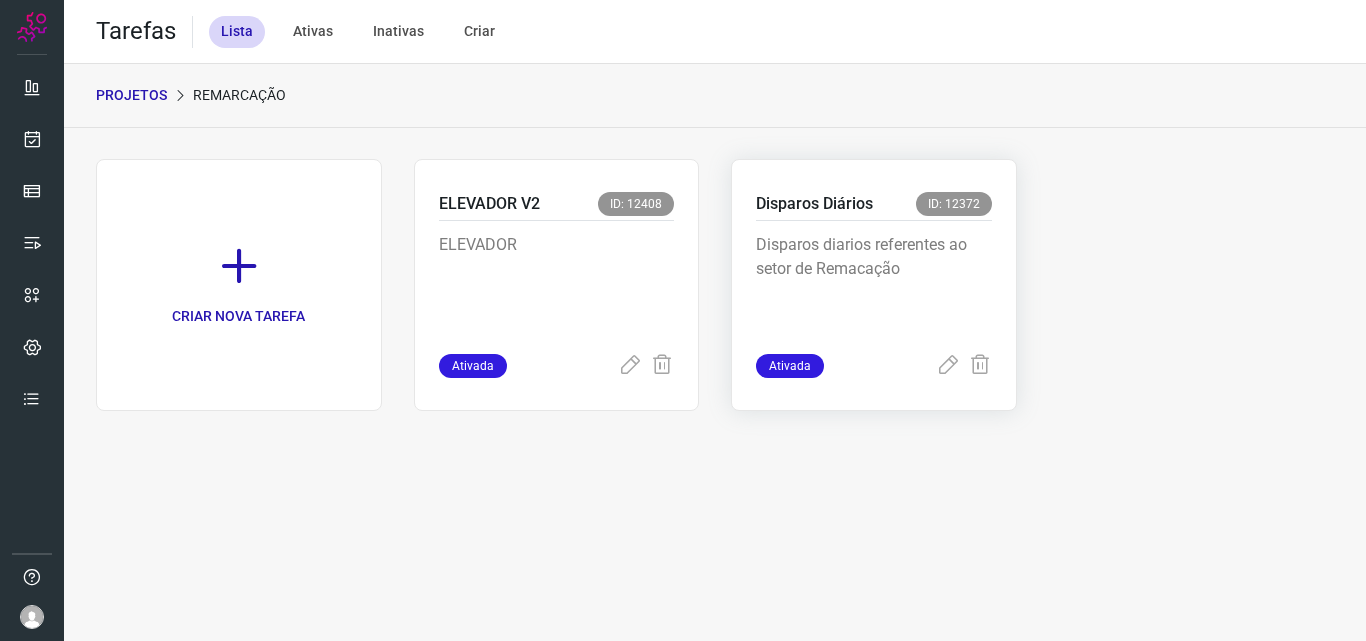 click on "Disparos diarios referentes ao setor de Remacação" at bounding box center (874, 283) 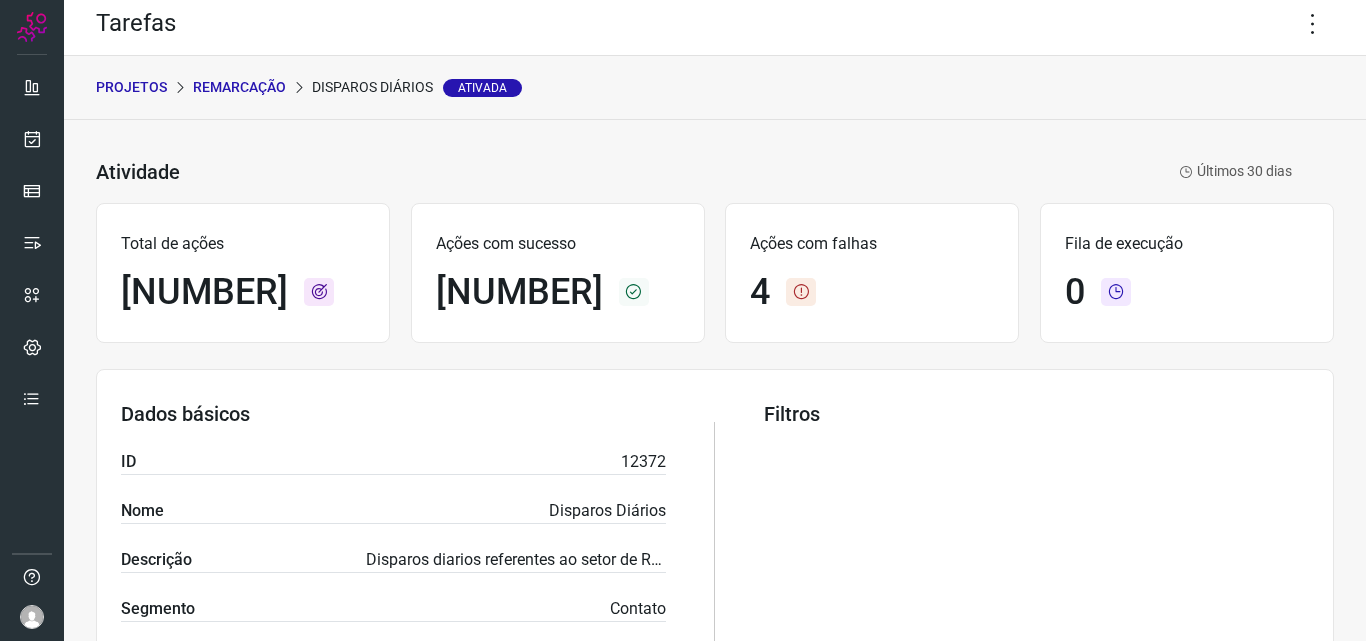 scroll, scrollTop: 0, scrollLeft: 0, axis: both 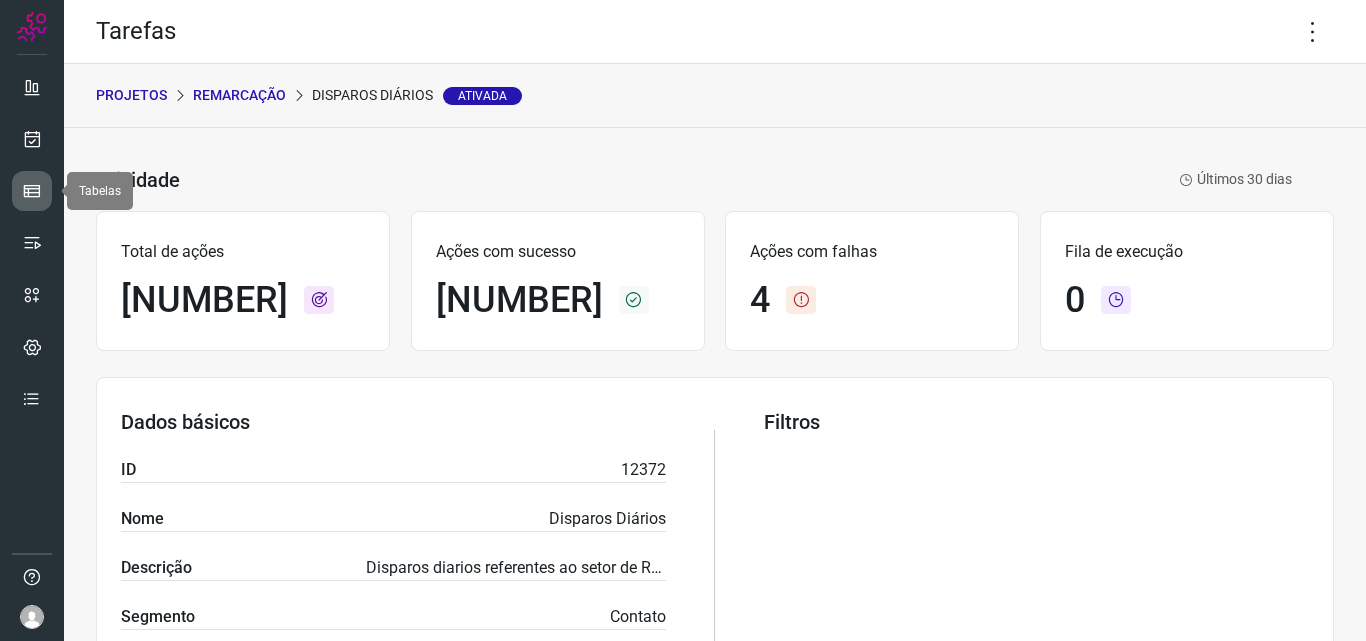 click at bounding box center (32, 191) 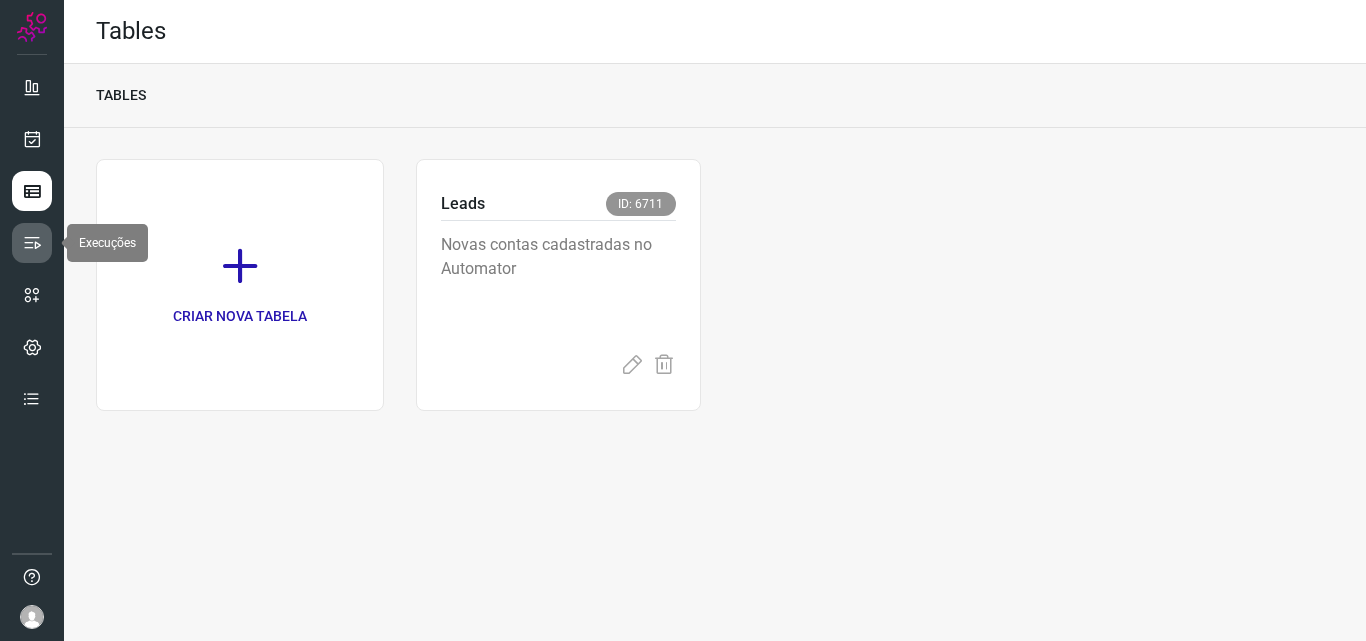 click at bounding box center [32, 243] 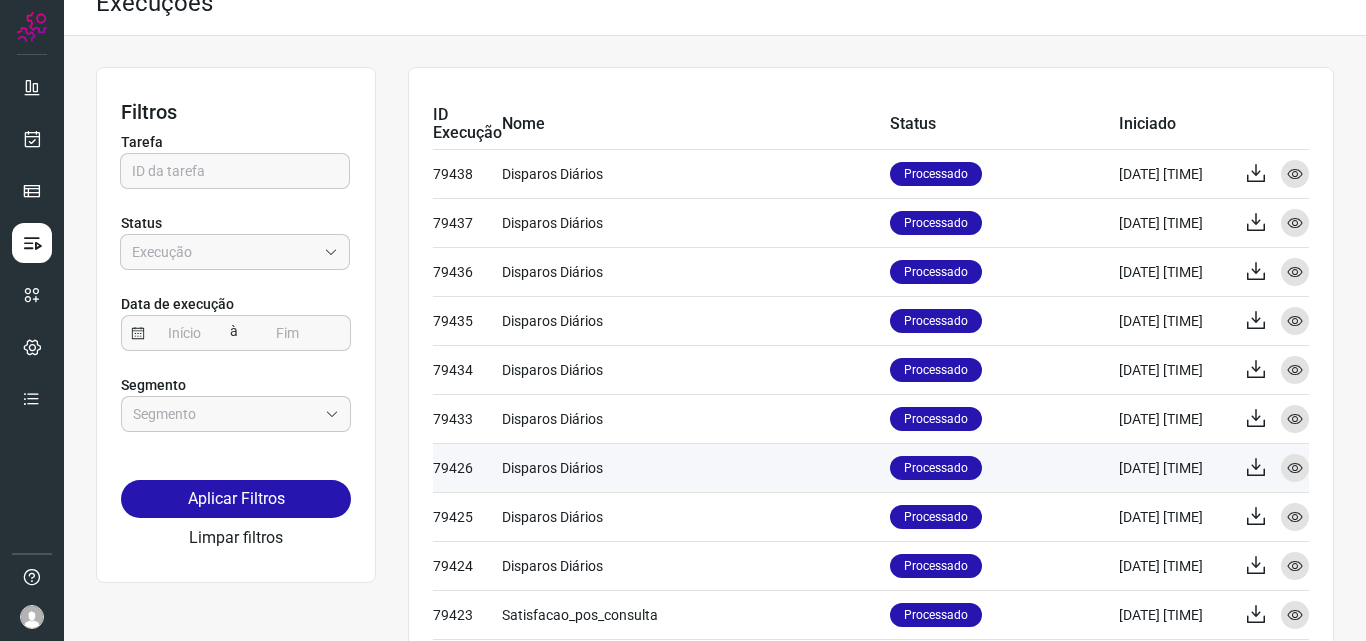 scroll, scrollTop: 0, scrollLeft: 0, axis: both 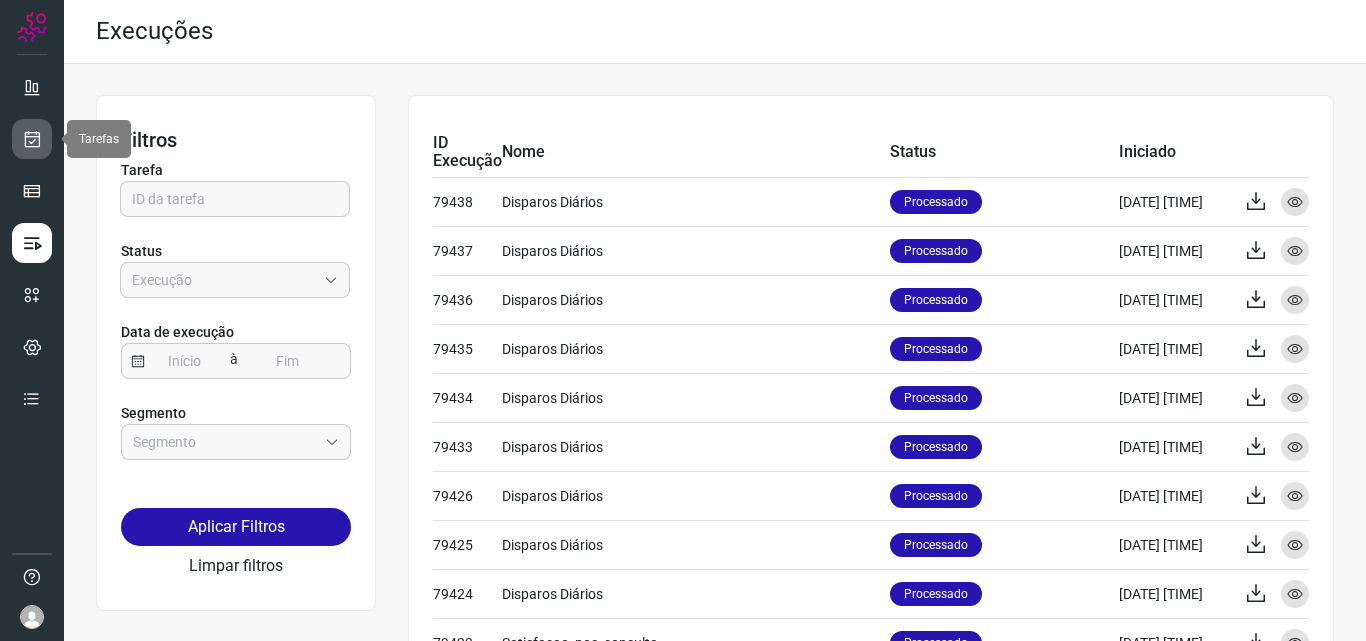 click at bounding box center [32, 139] 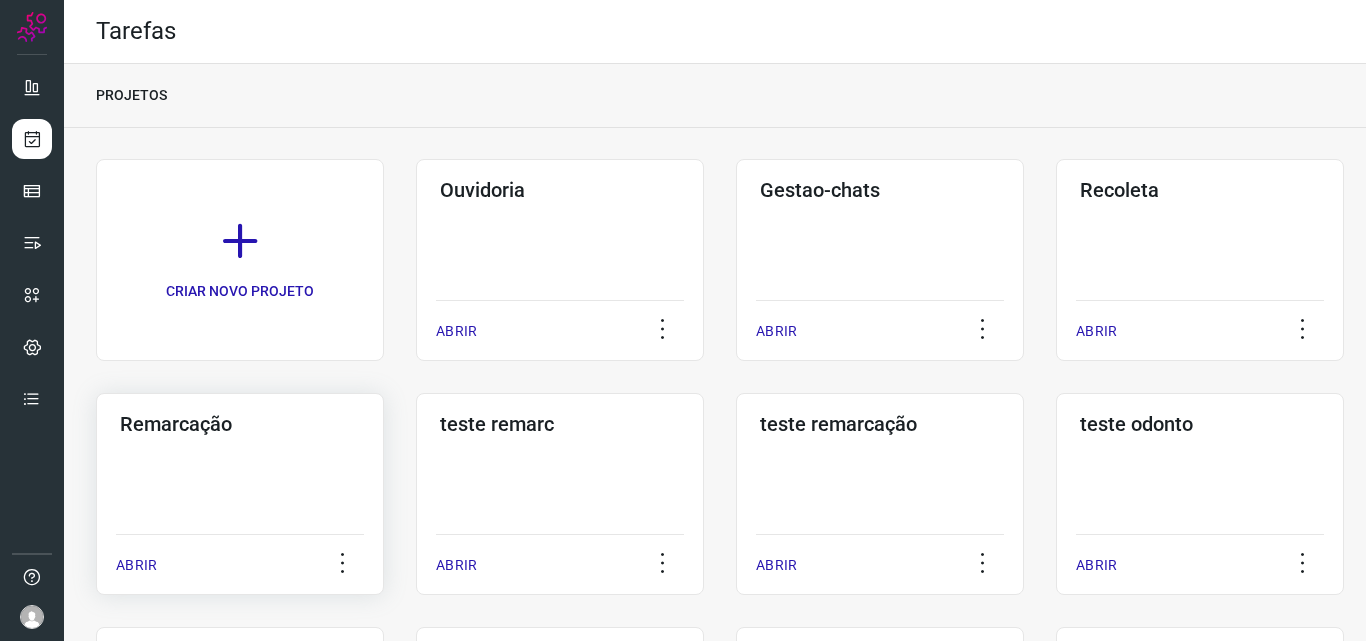 click on "Remarcação  ABRIR" 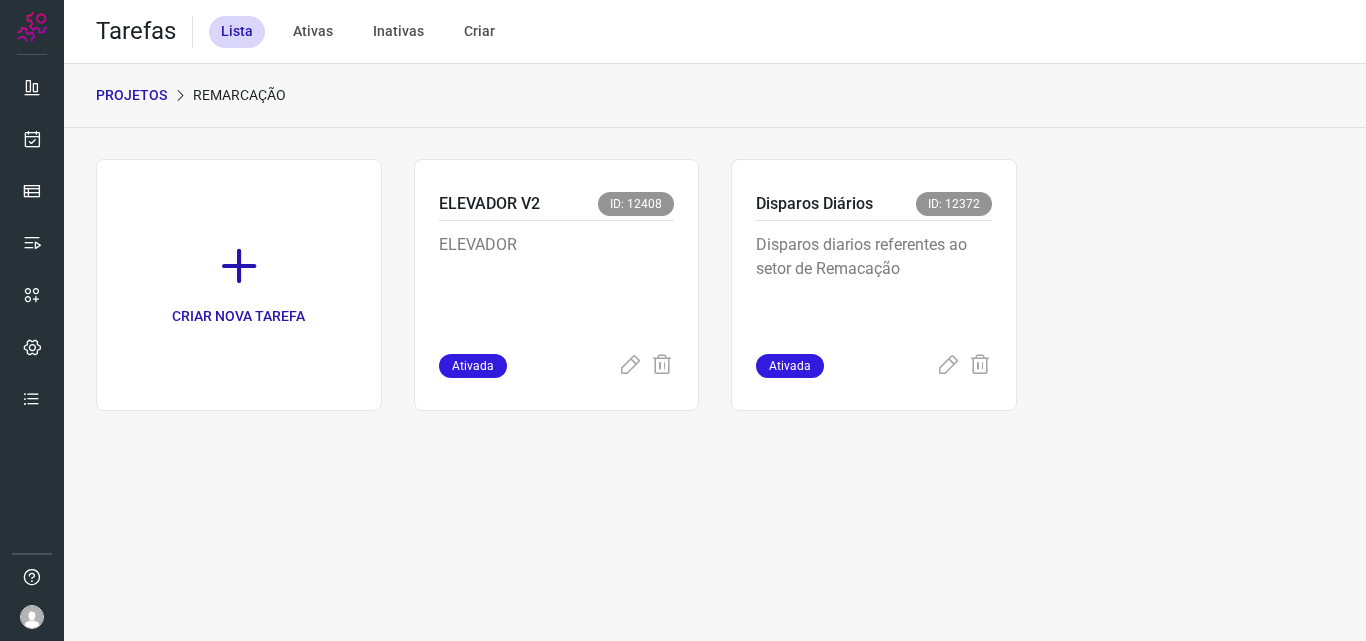click on "Disparos diarios referentes ao setor de Remacação" at bounding box center [874, 283] 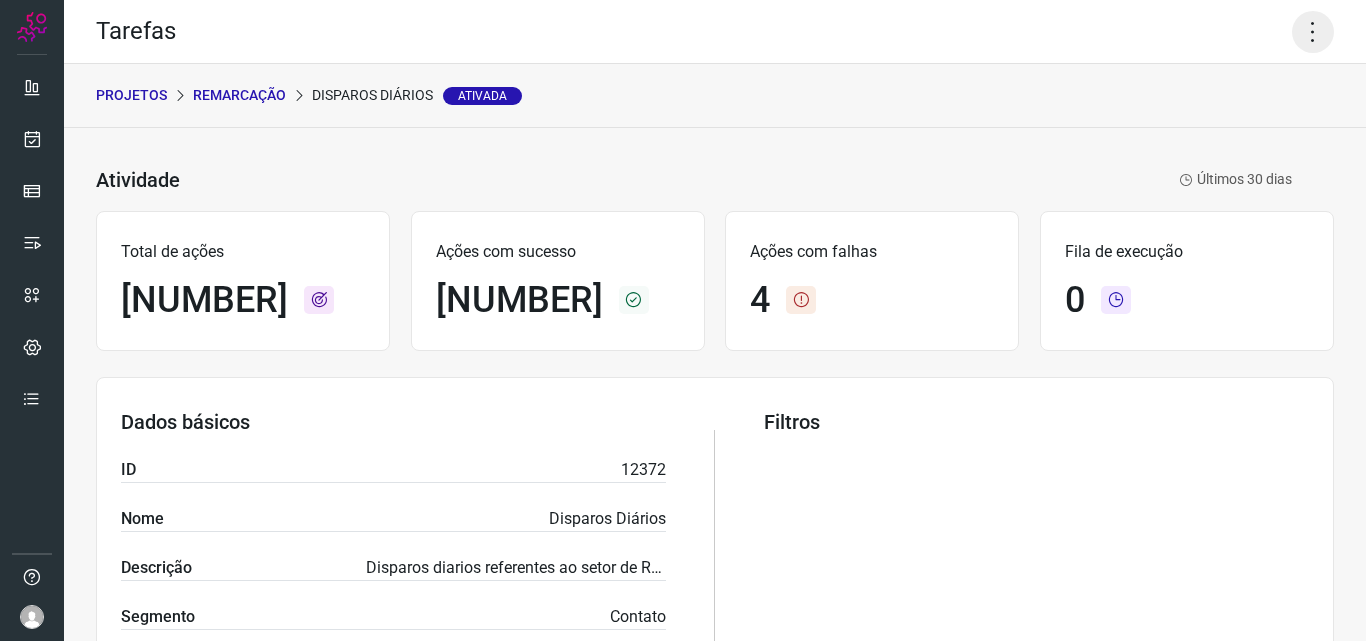 click 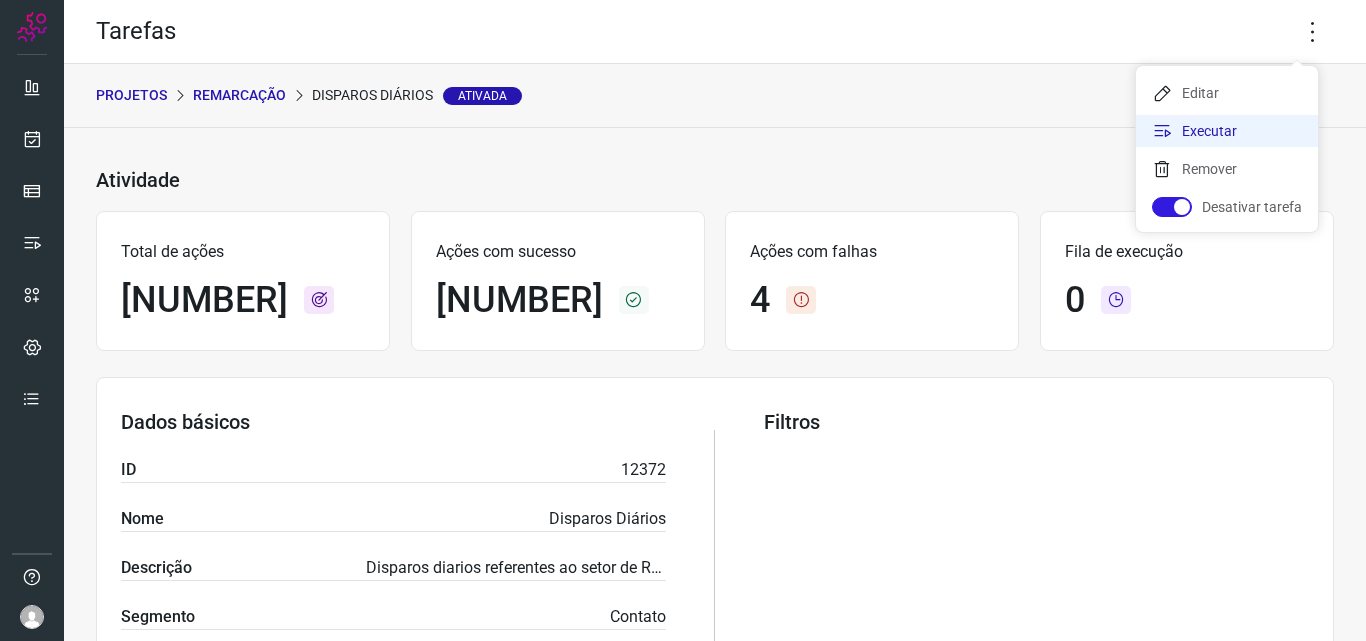 click on "Executar" 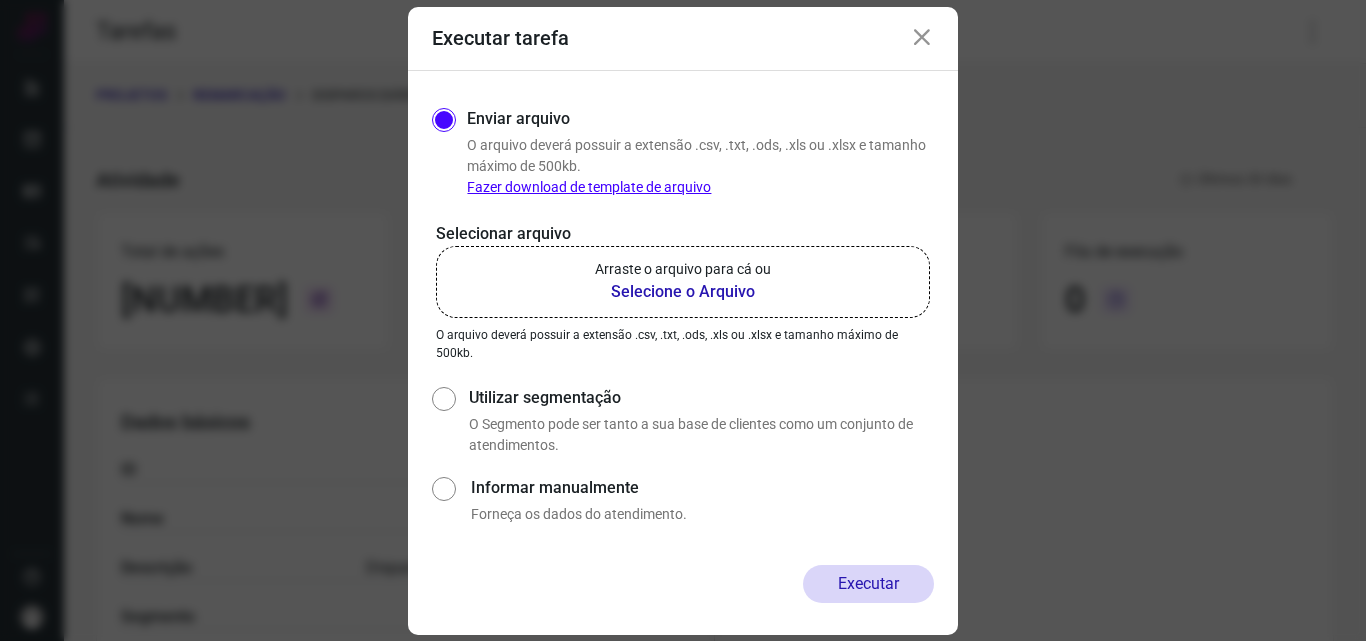 click on "Selecione o Arquivo" at bounding box center [683, 292] 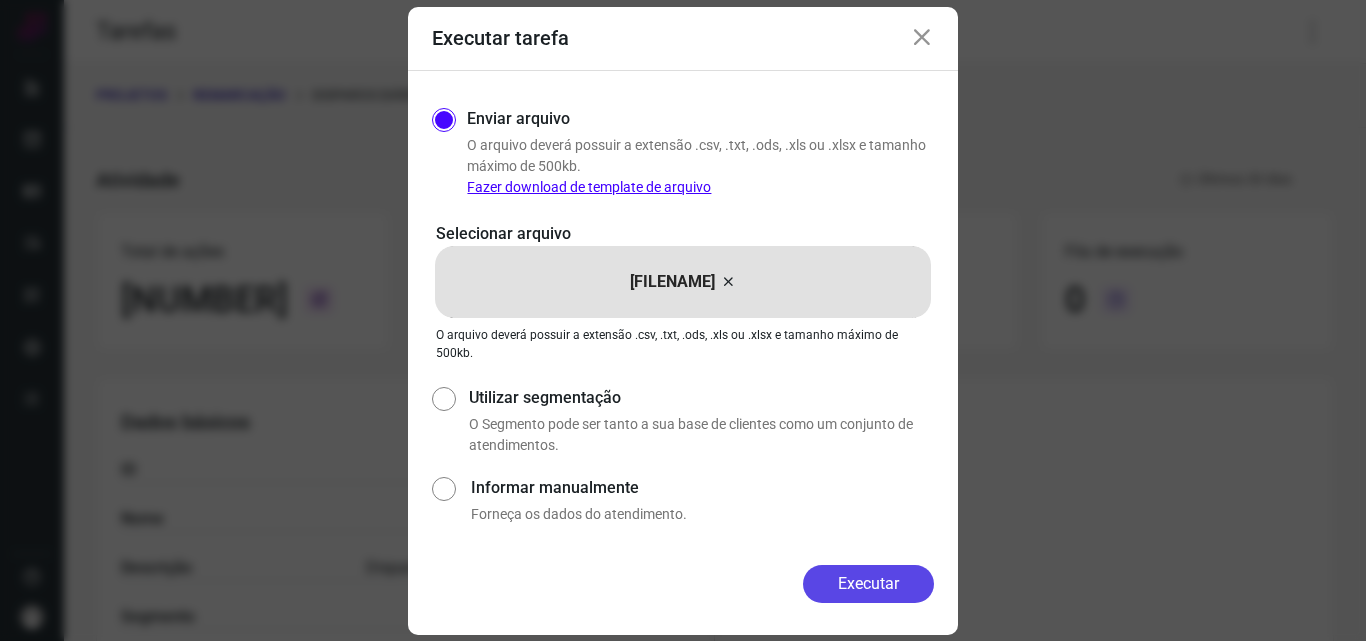 click on "Executar" at bounding box center (868, 584) 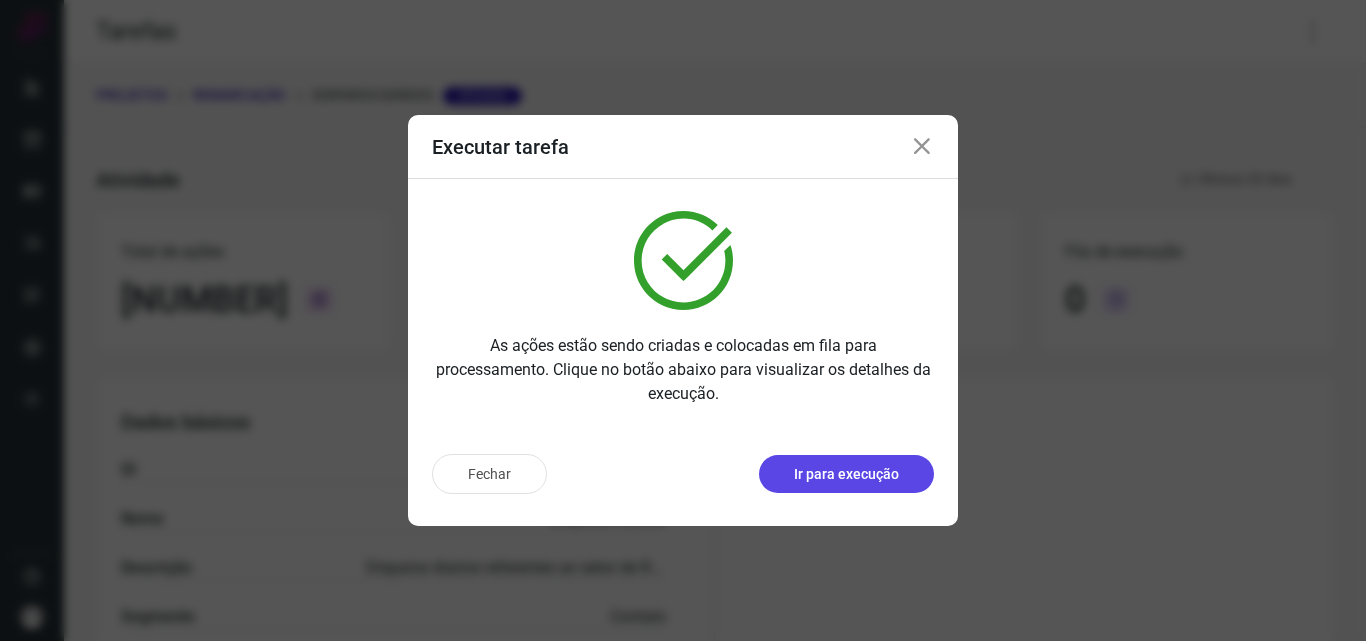 click on "Ir para execução" at bounding box center [846, 474] 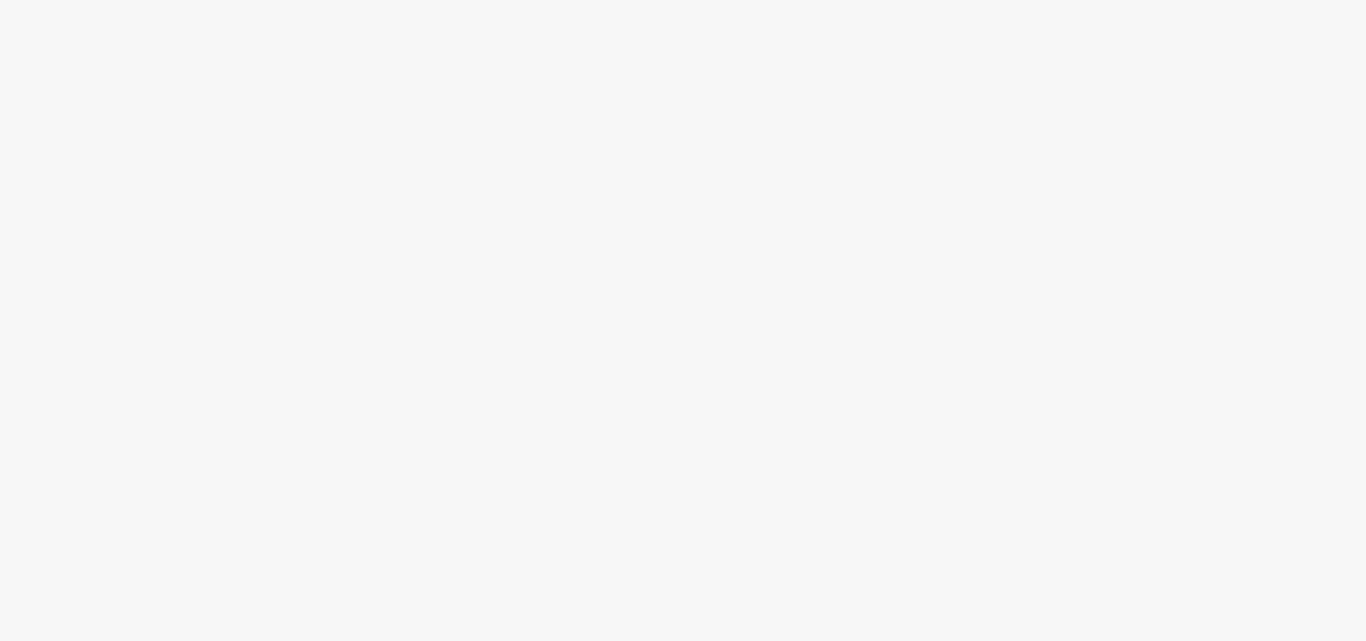 scroll, scrollTop: 0, scrollLeft: 0, axis: both 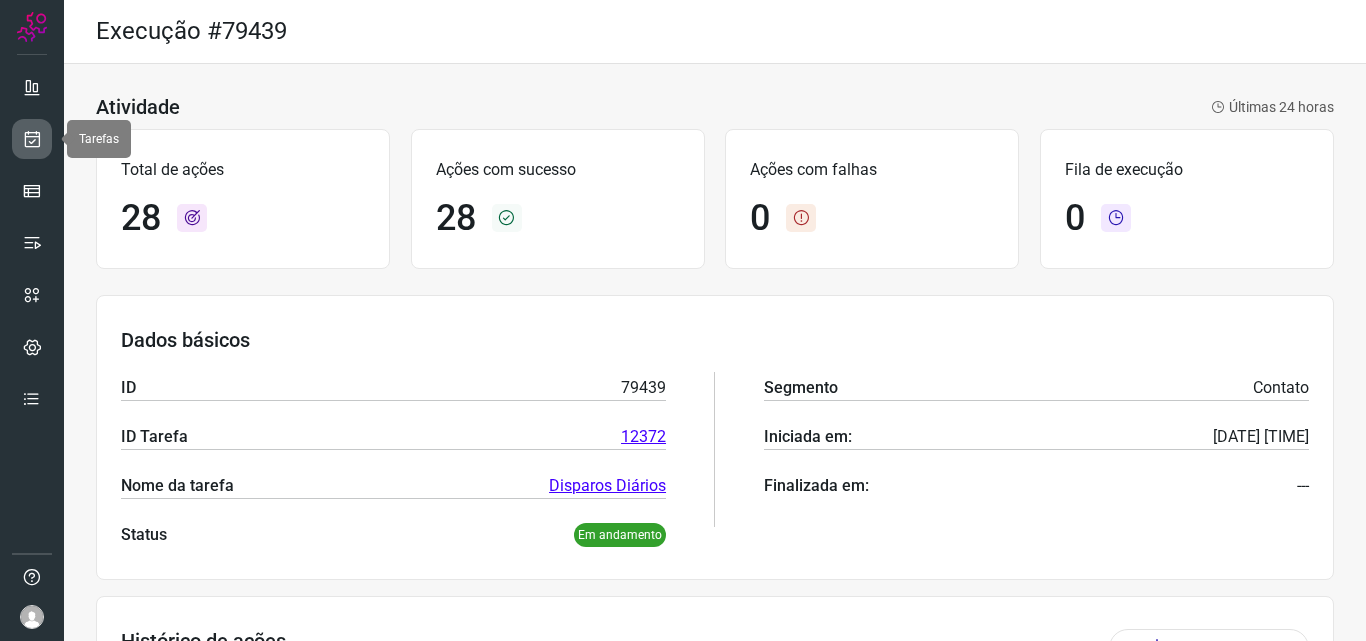 click at bounding box center (32, 139) 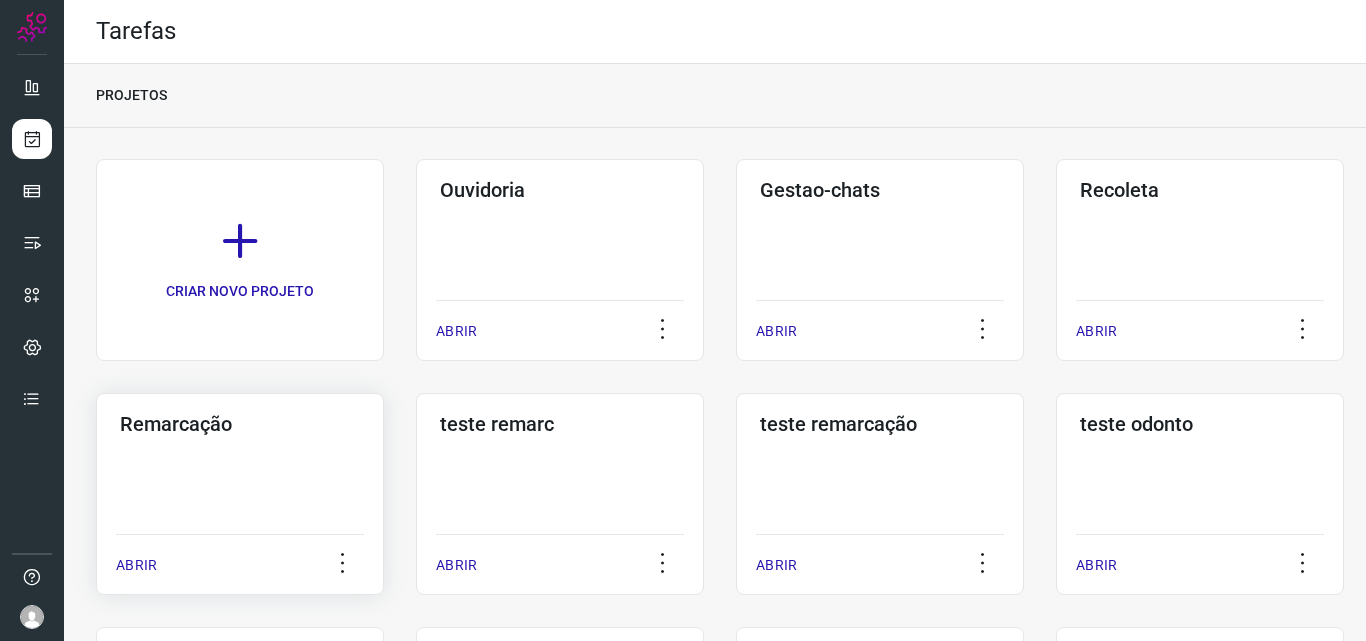 click on "Remarcação  ABRIR" 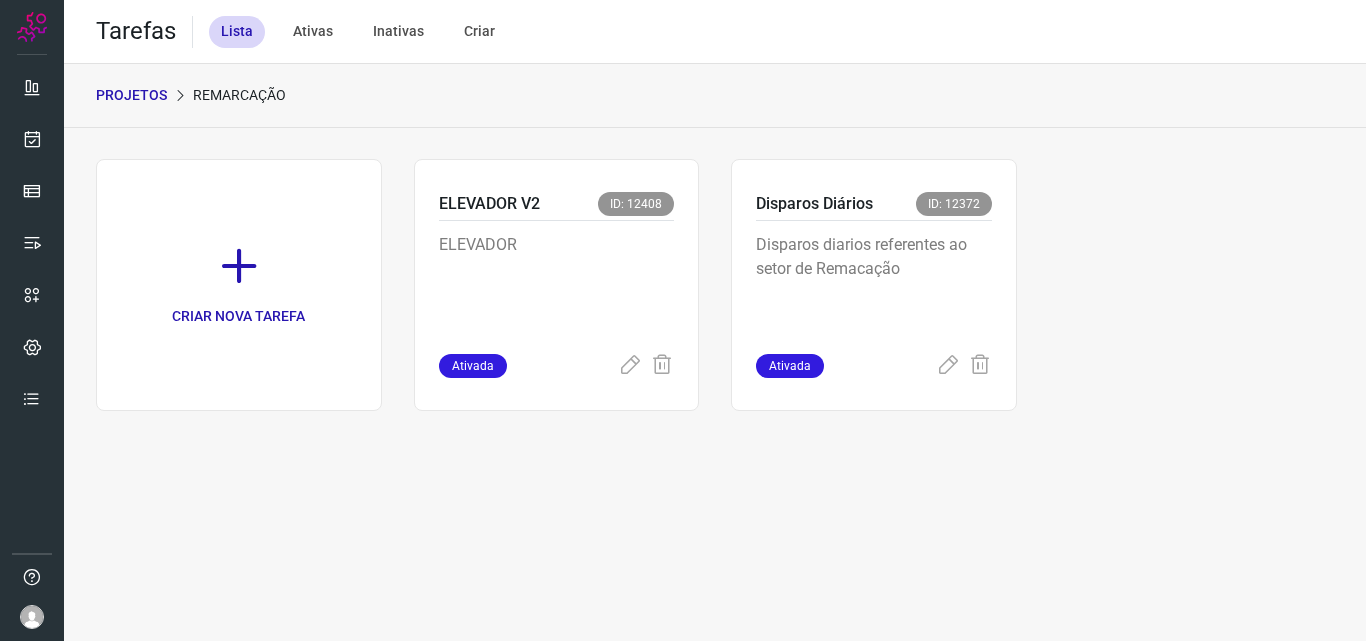 click on "Disparos diarios referentes ao setor de Remacação" at bounding box center (874, 283) 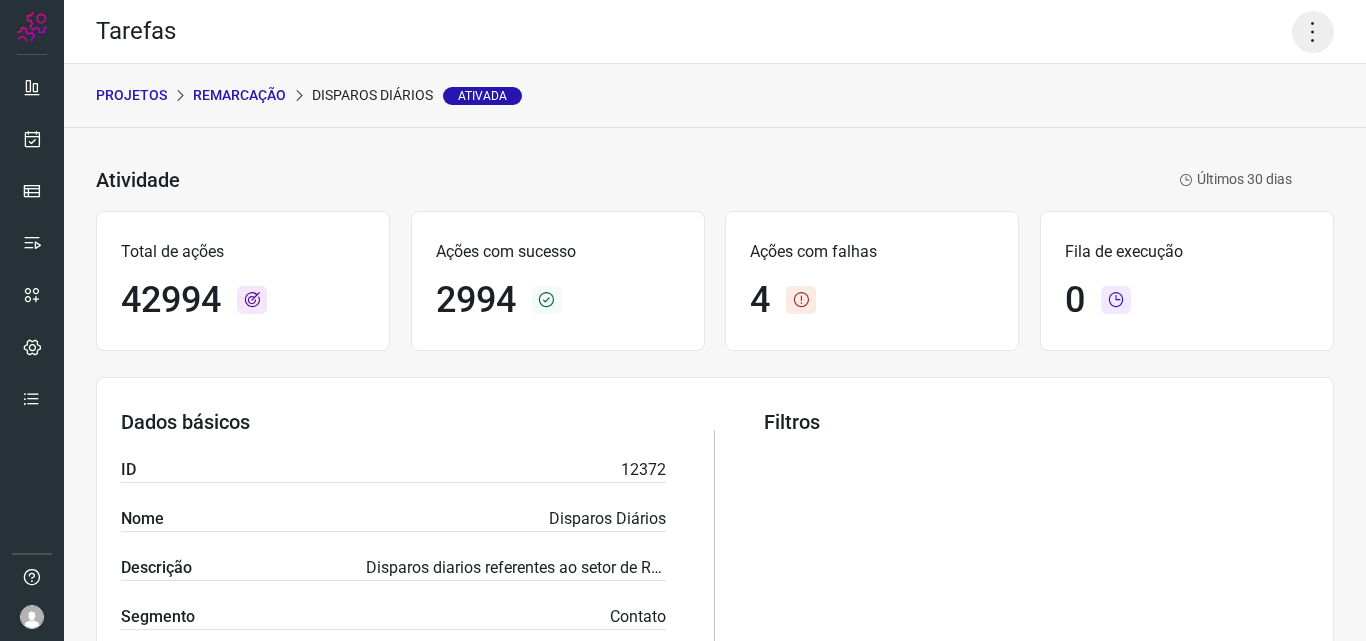 click 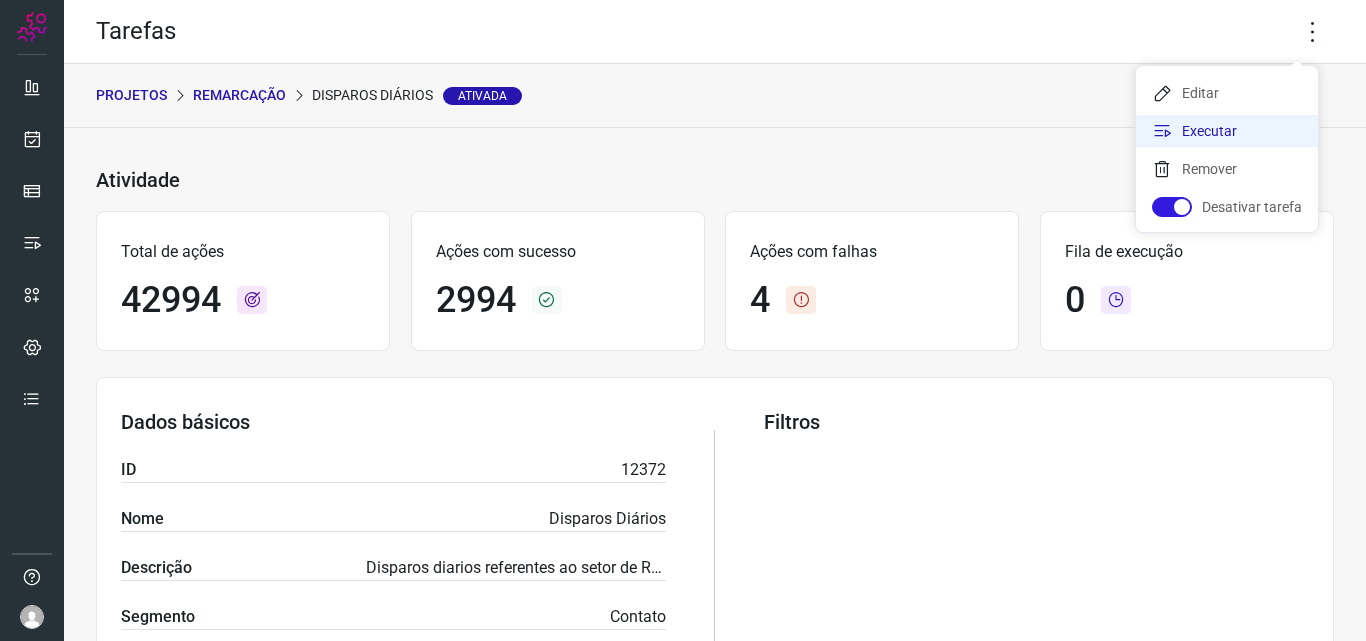 click on "Executar" 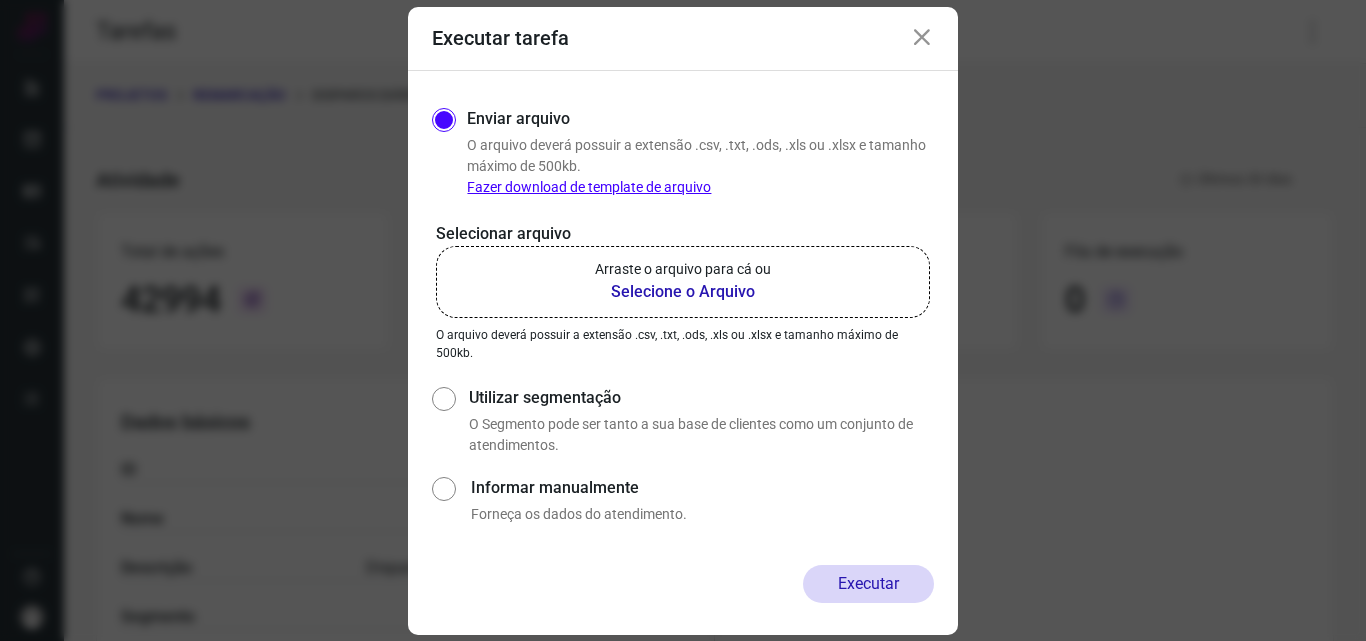 click on "Selecione o Arquivo" at bounding box center [683, 292] 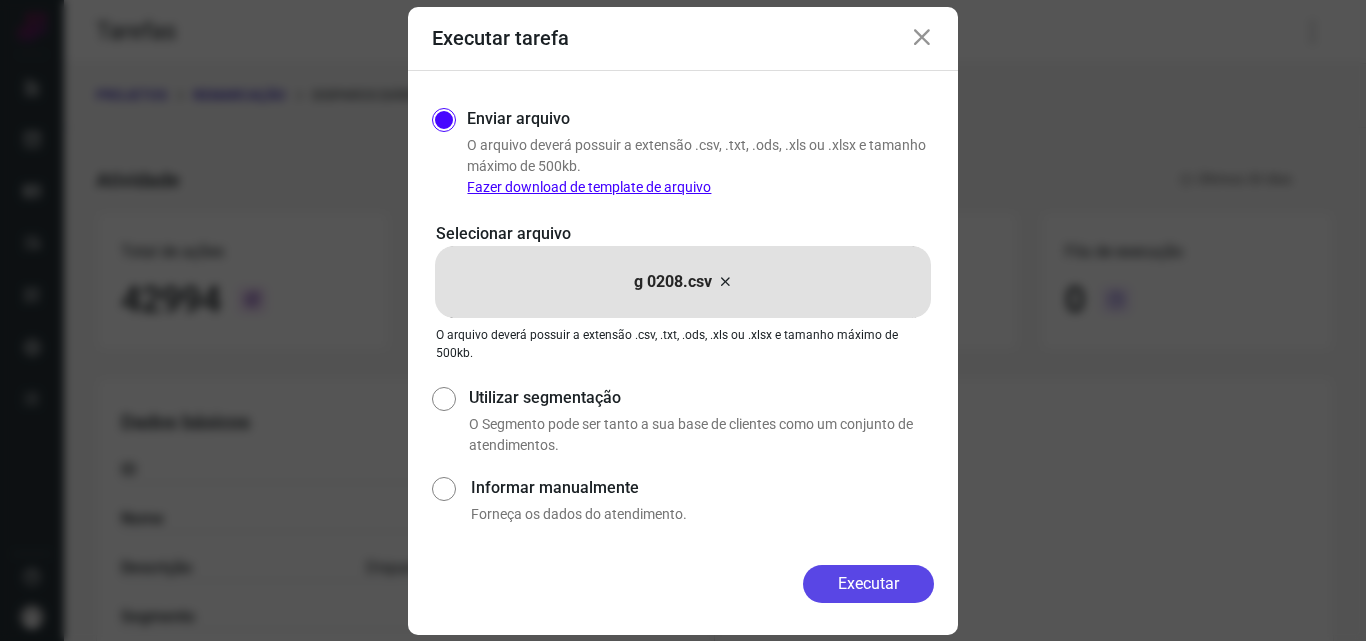 click on "Executar" at bounding box center [868, 584] 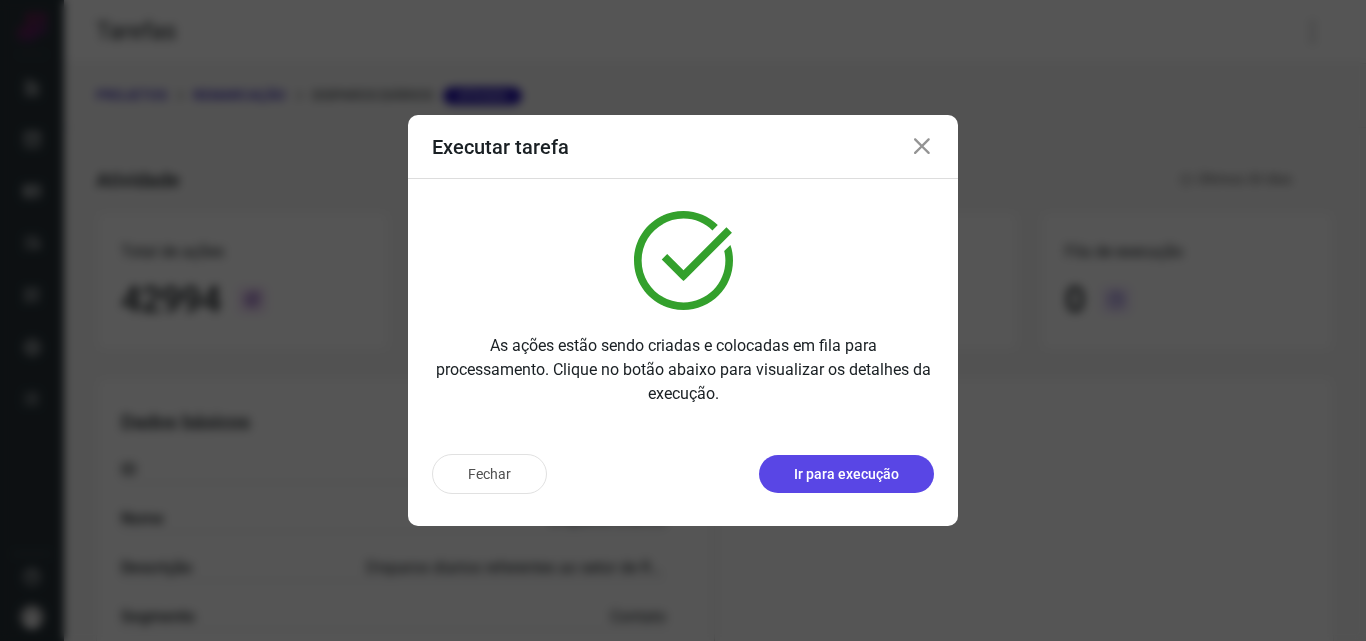 click on "Ir para execução" at bounding box center (846, 474) 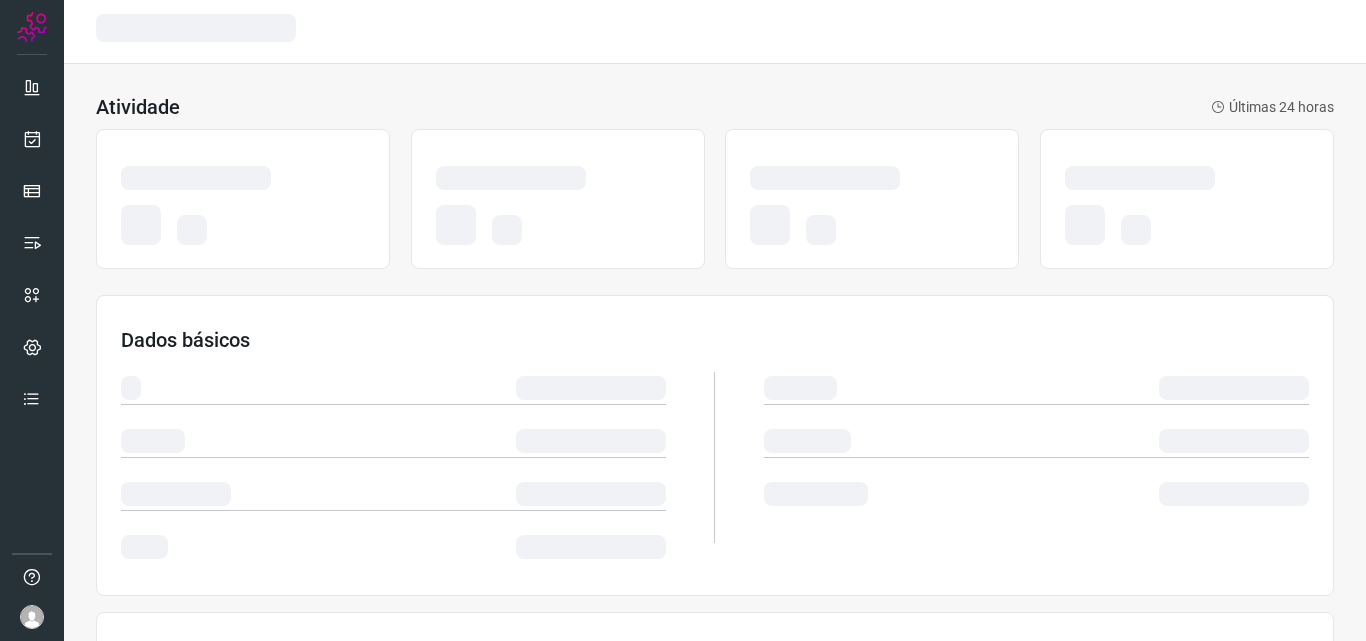scroll, scrollTop: 0, scrollLeft: 0, axis: both 